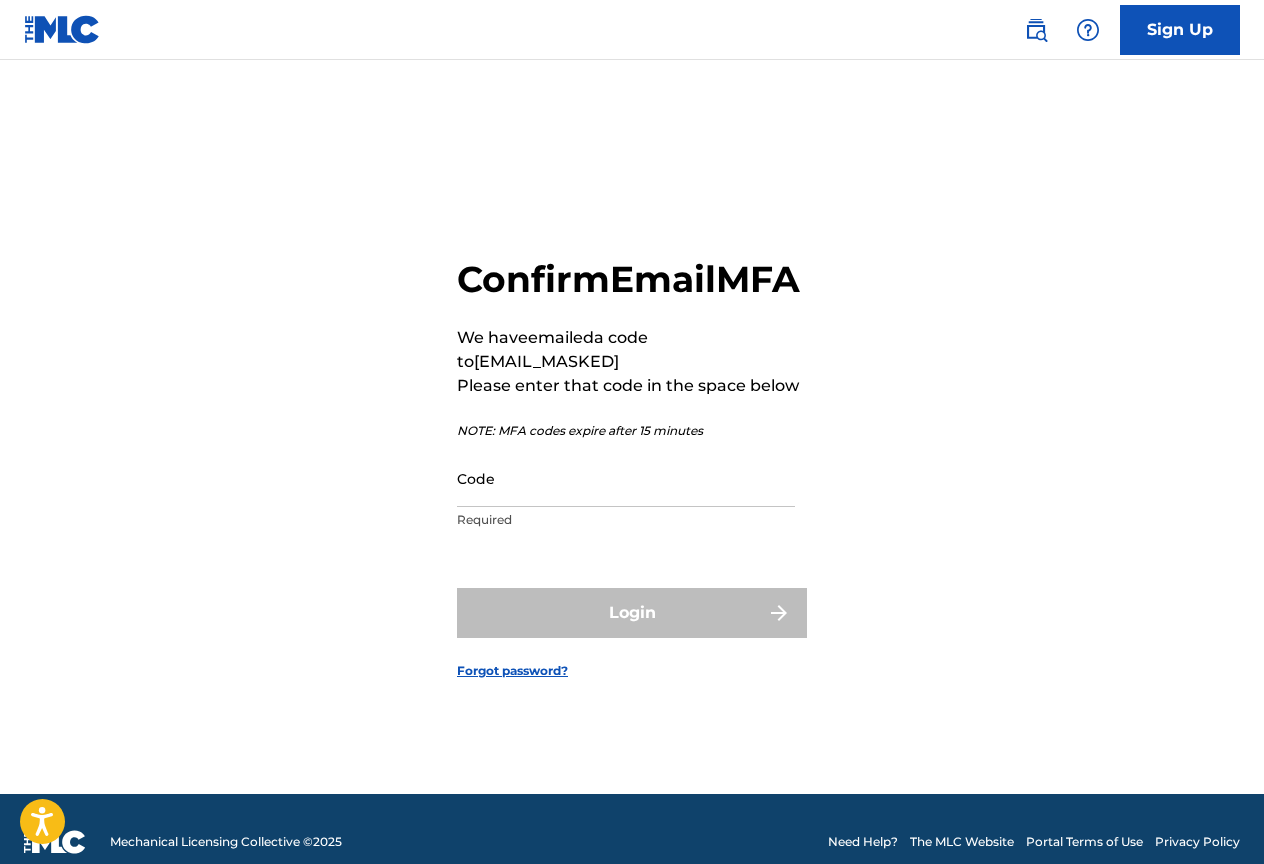scroll, scrollTop: 0, scrollLeft: 0, axis: both 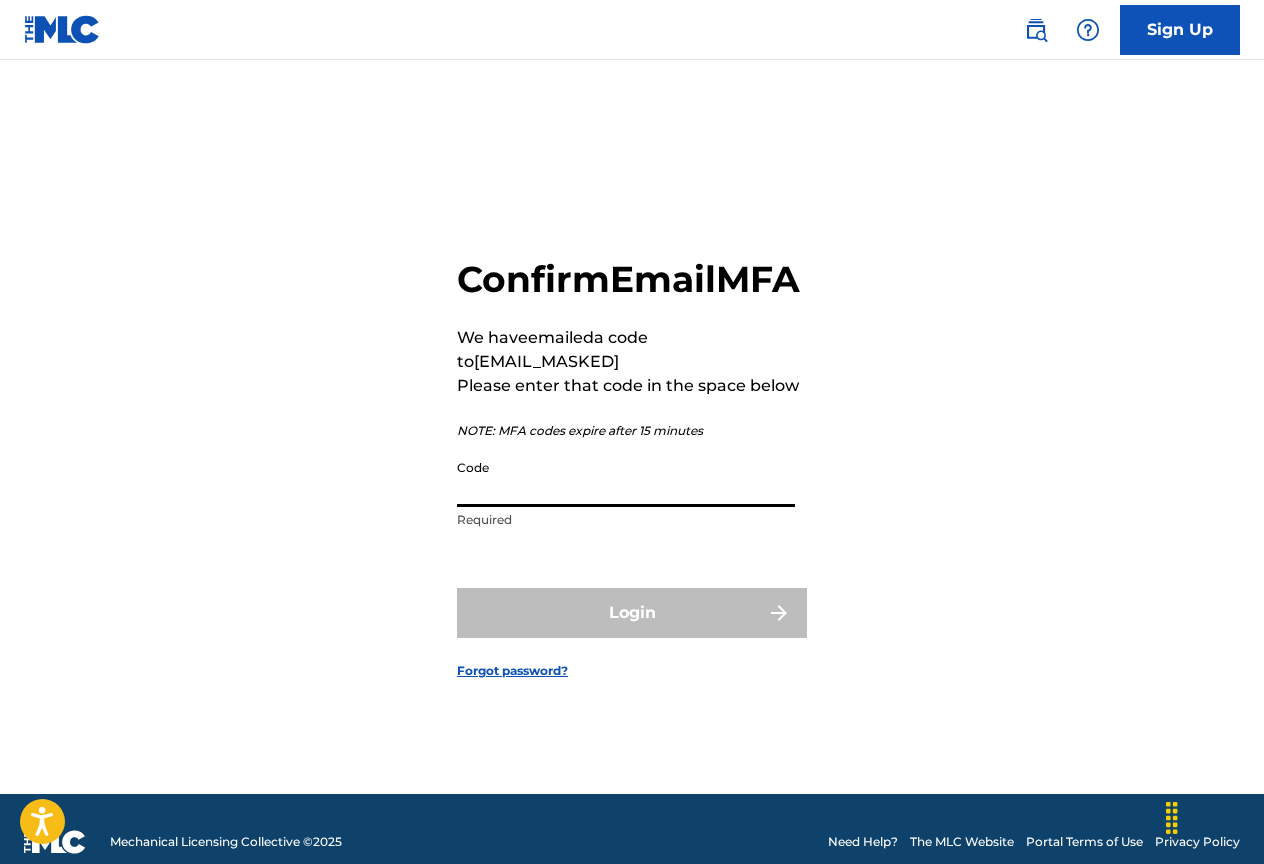 click on "Code" at bounding box center (626, 478) 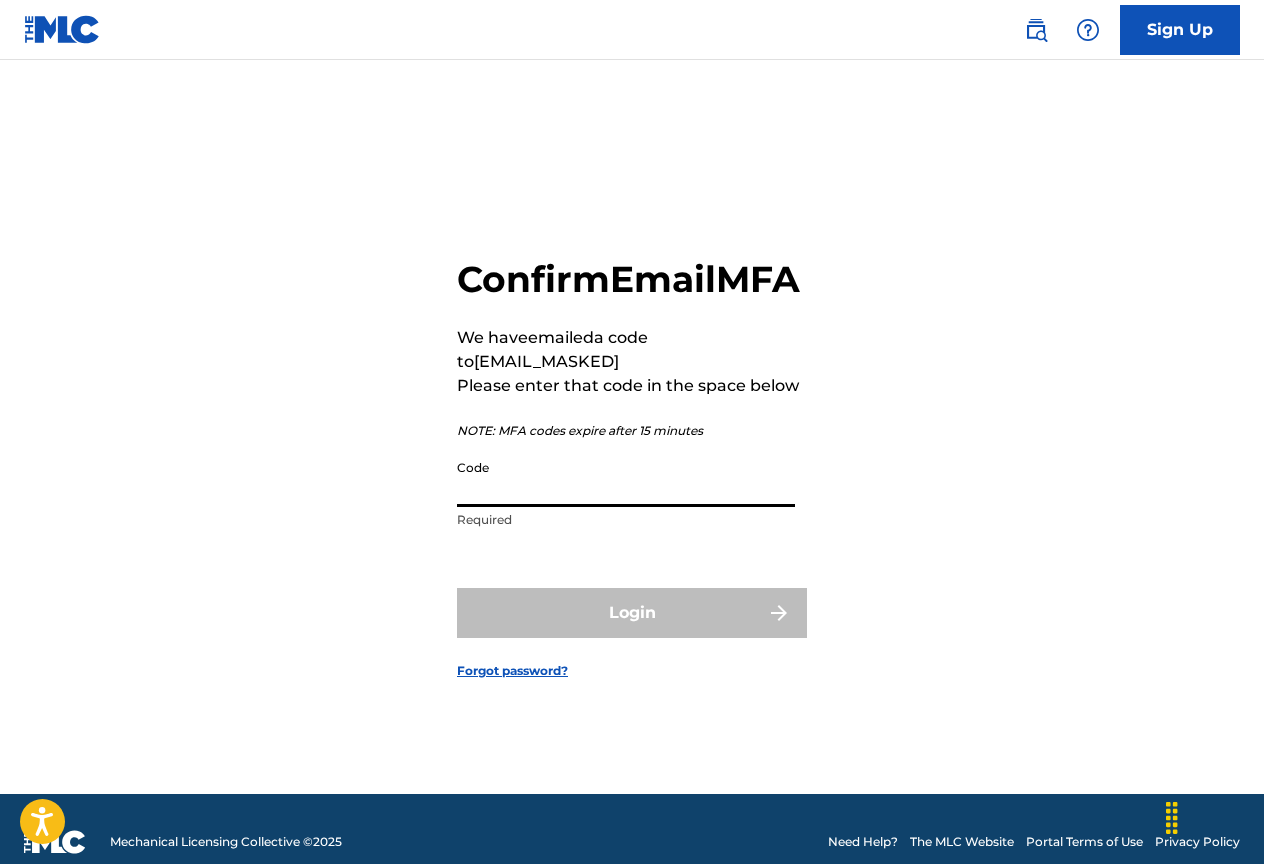 click on "Code" at bounding box center [626, 478] 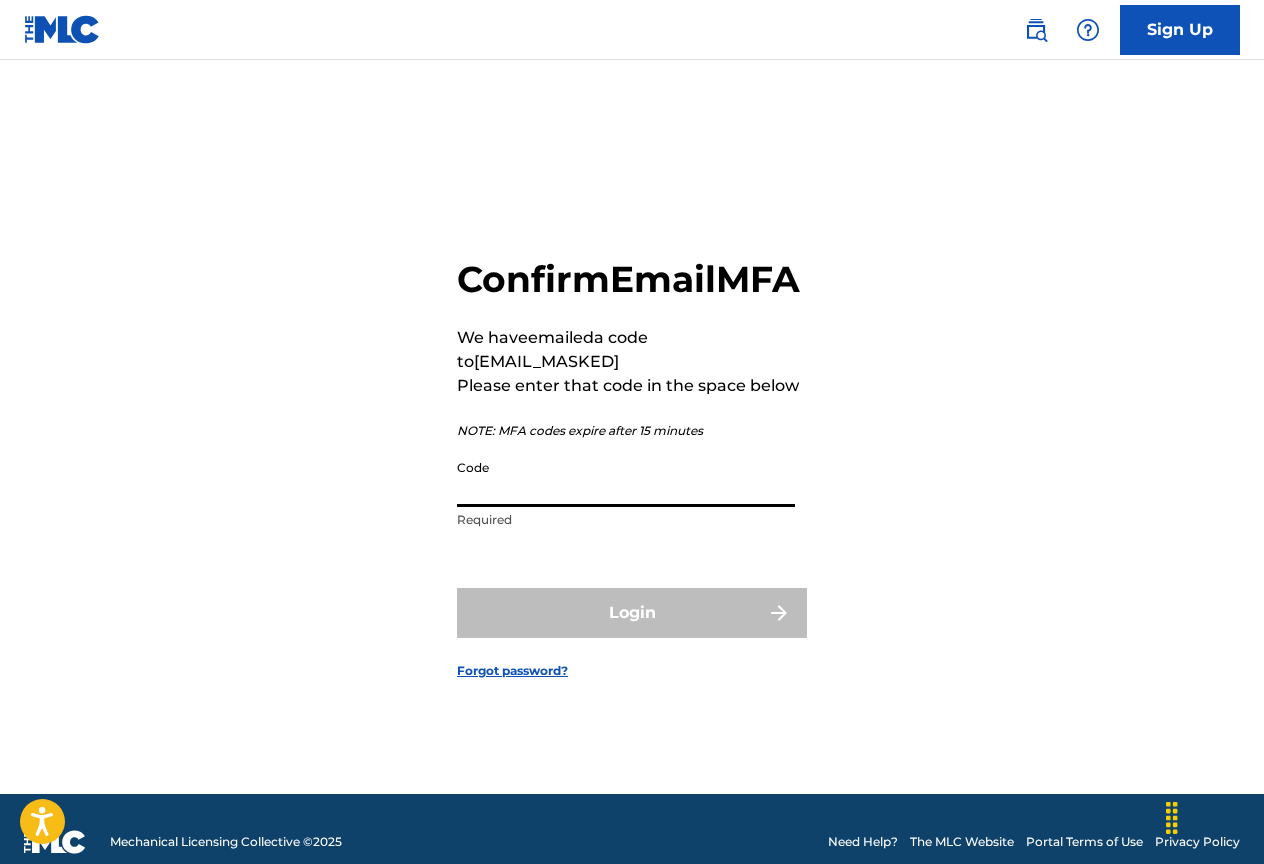 click on "Code" at bounding box center [626, 478] 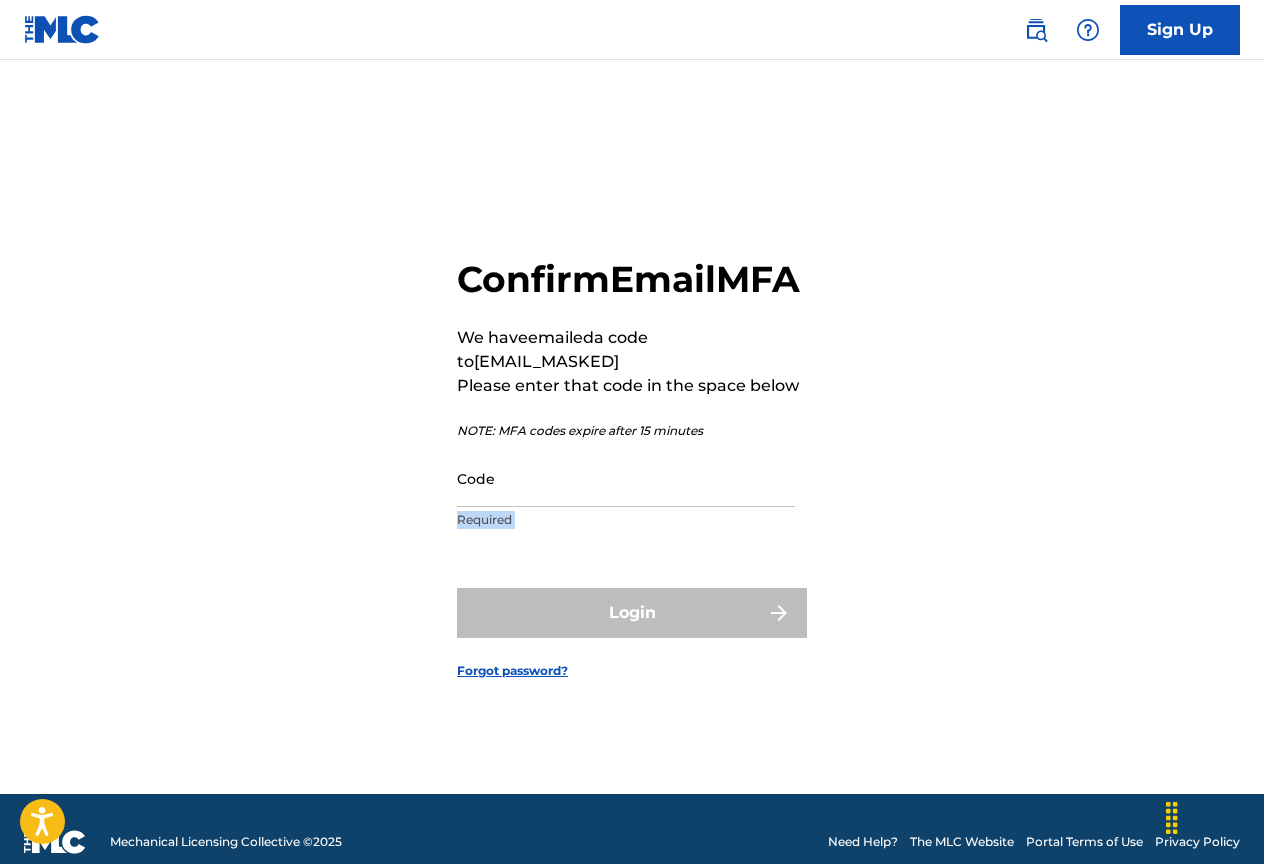 drag, startPoint x: 389, startPoint y: 585, endPoint x: 420, endPoint y: 546, distance: 49.819675 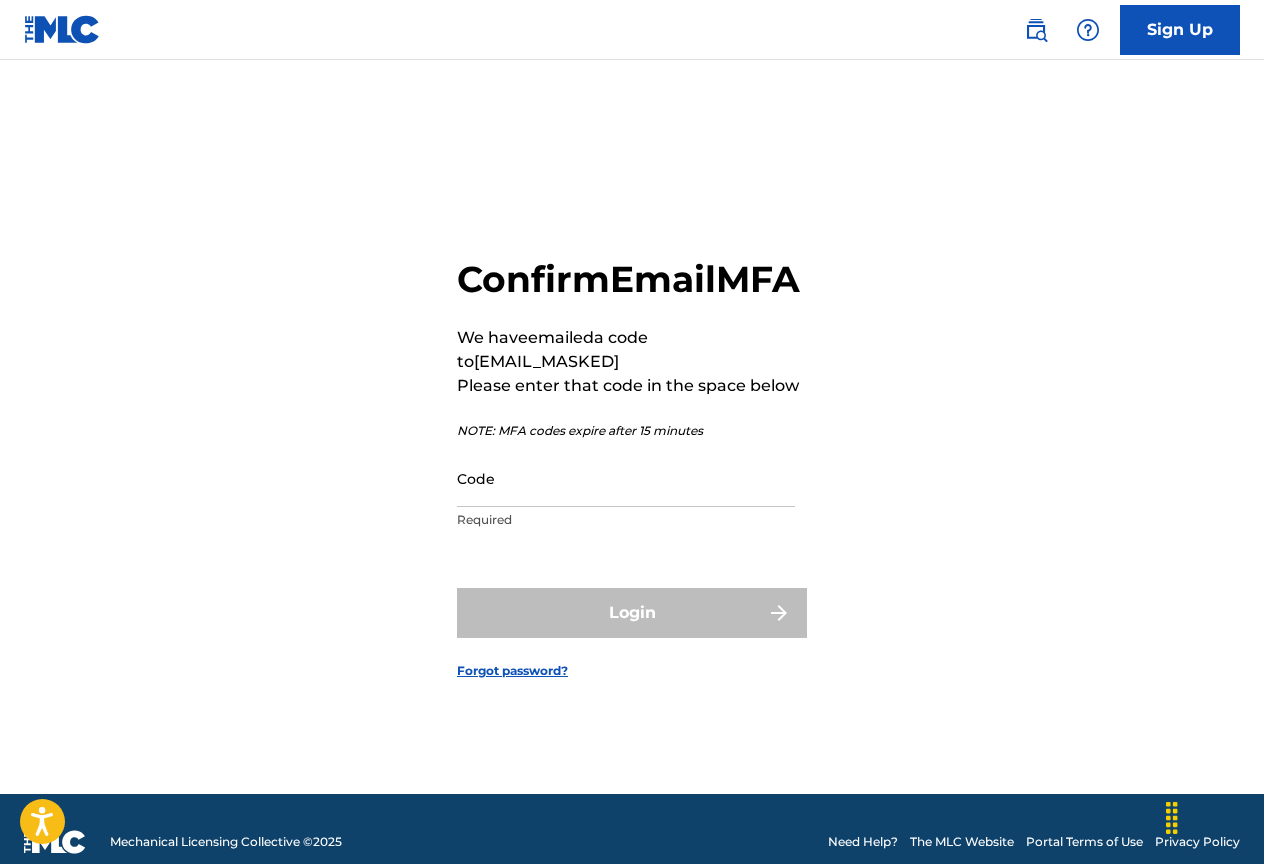 click on "Confirm  Email   MFA We have  emailed   a code to  [EMAIL_MASKED] Please enter that code in the space below NOTE: MFA codes expire after 15 minutes Code Required Login Forgot password?" at bounding box center (632, 452) 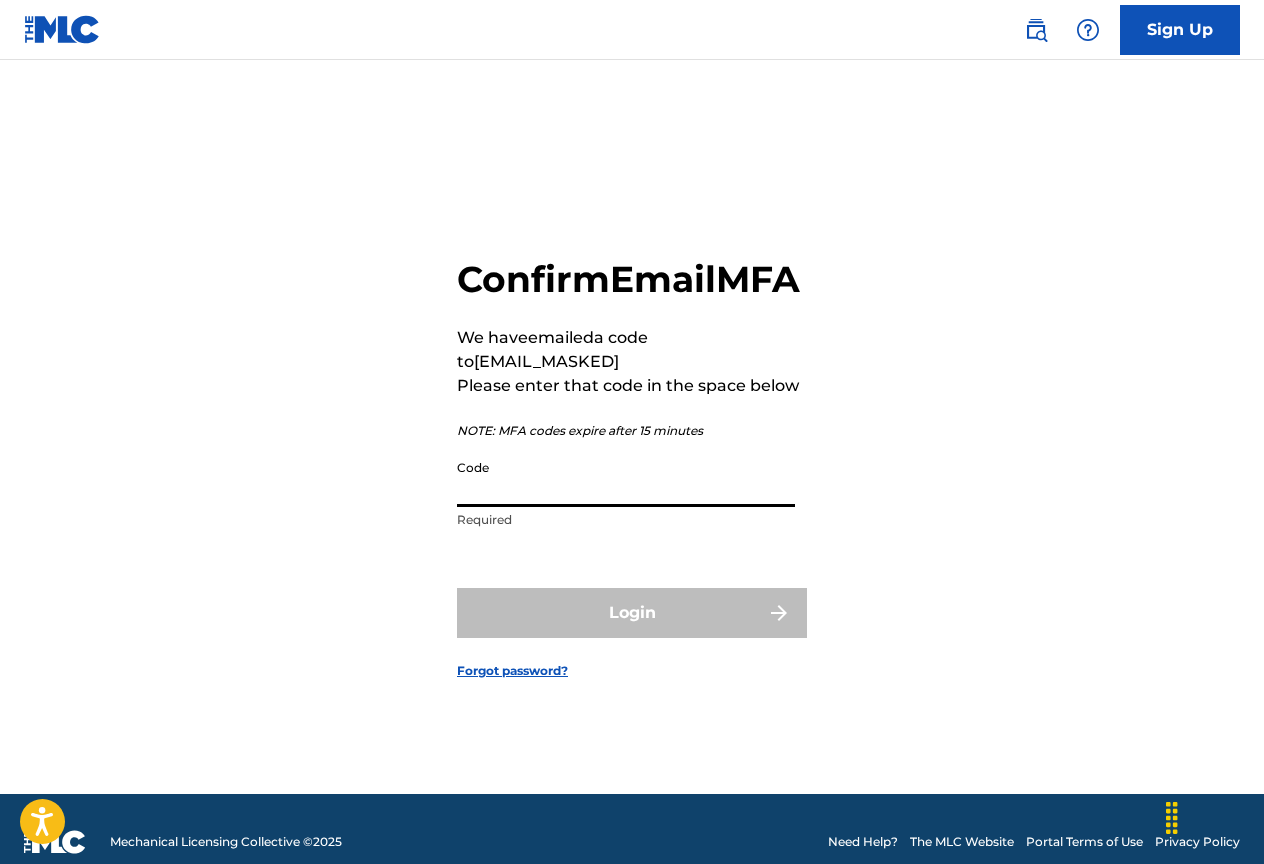 click on "Code" at bounding box center (626, 478) 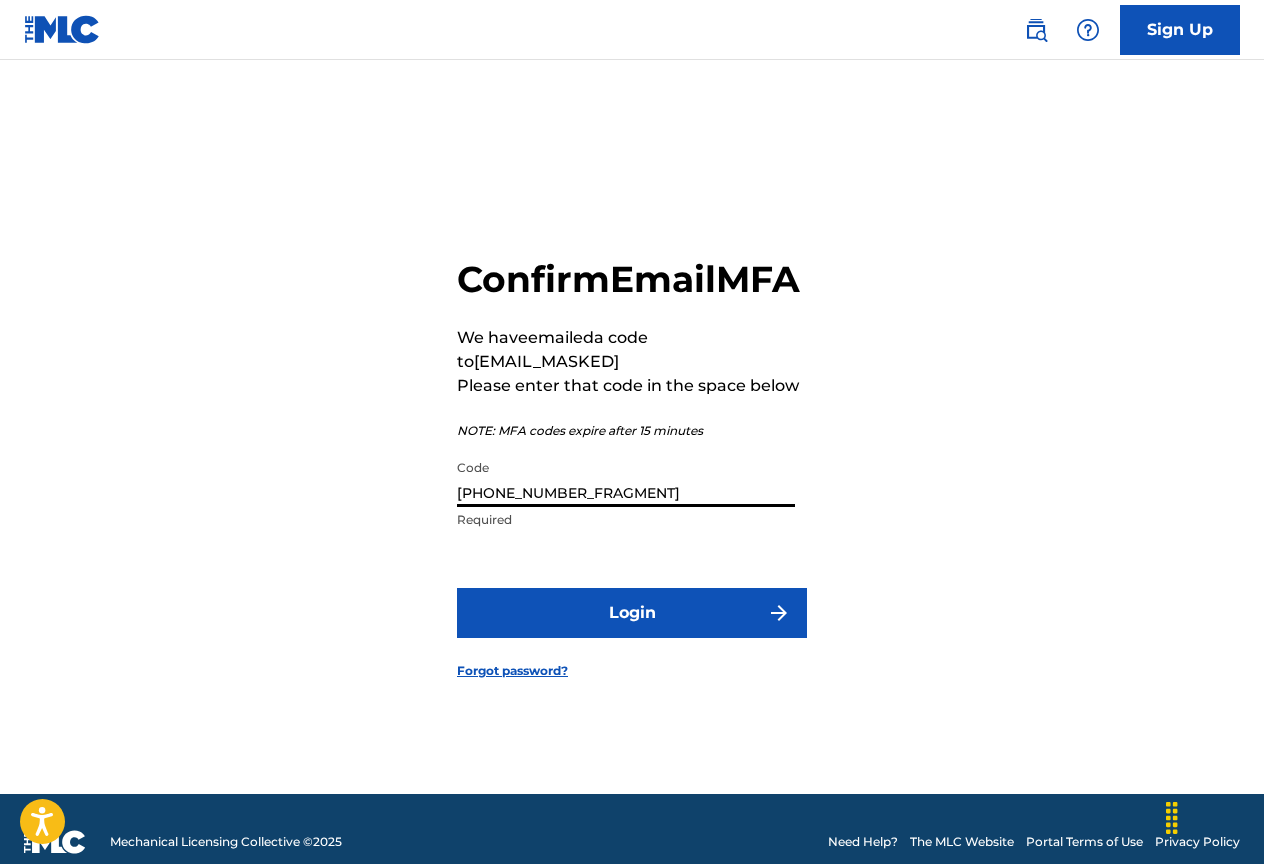 type on "[PHONE_NUMBER_FRAGMENT]" 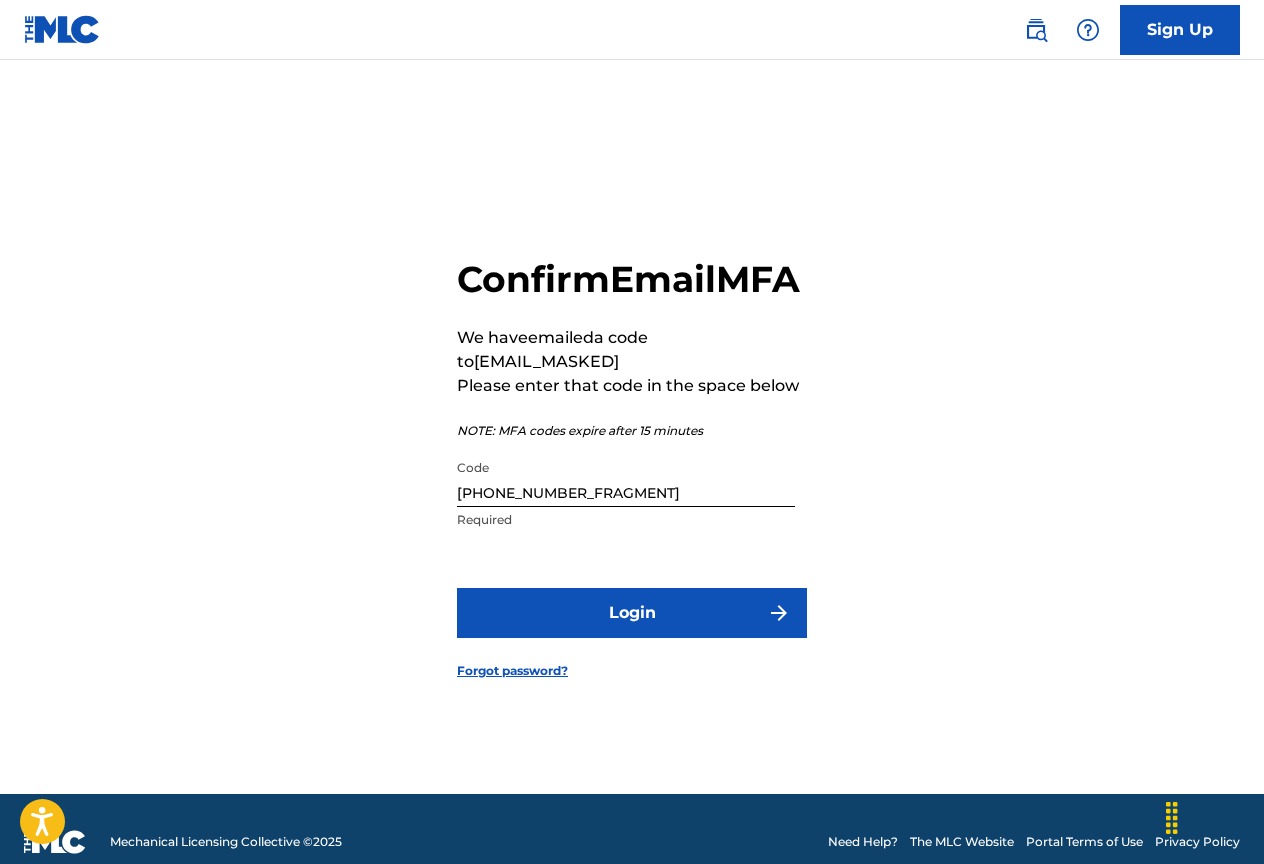 click on "Login" at bounding box center (632, 613) 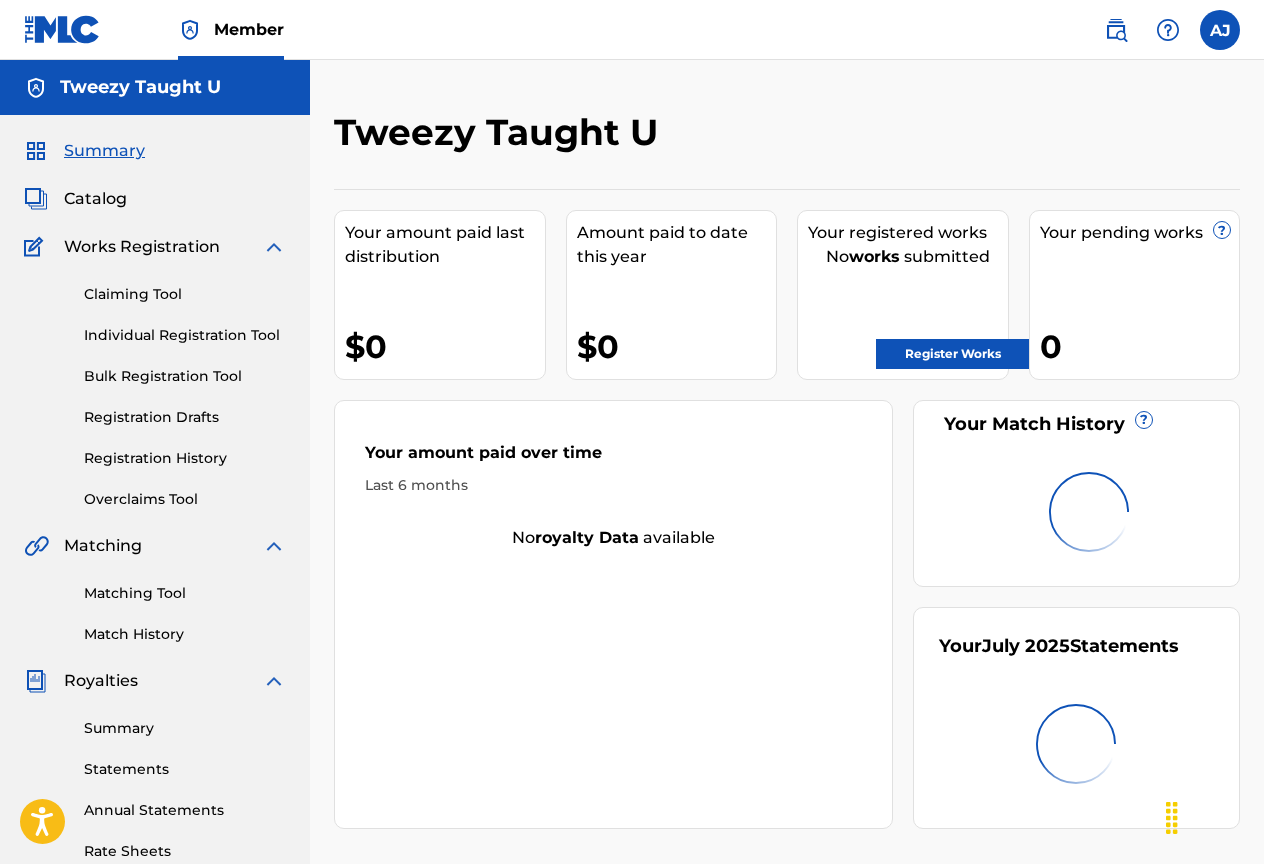 scroll, scrollTop: 0, scrollLeft: 0, axis: both 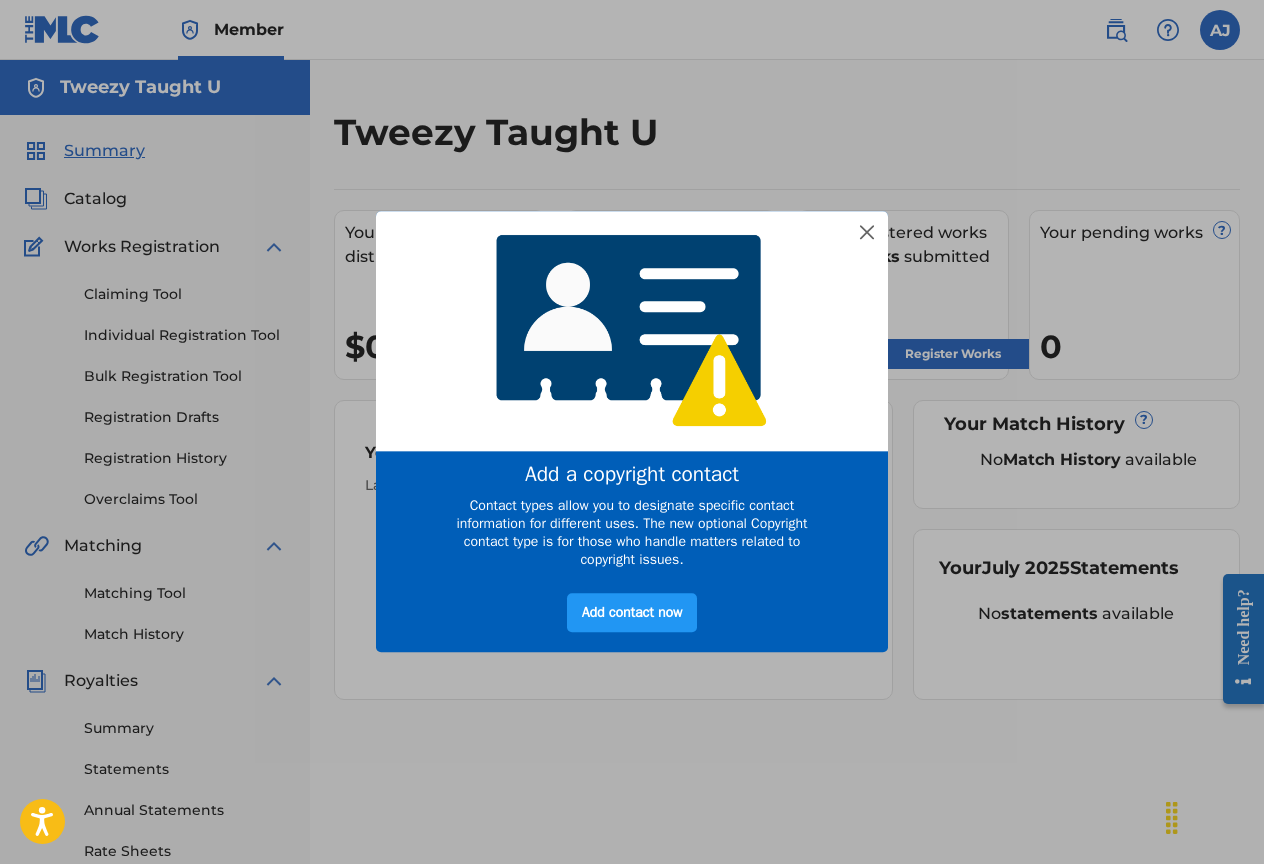 click at bounding box center (632, 330) 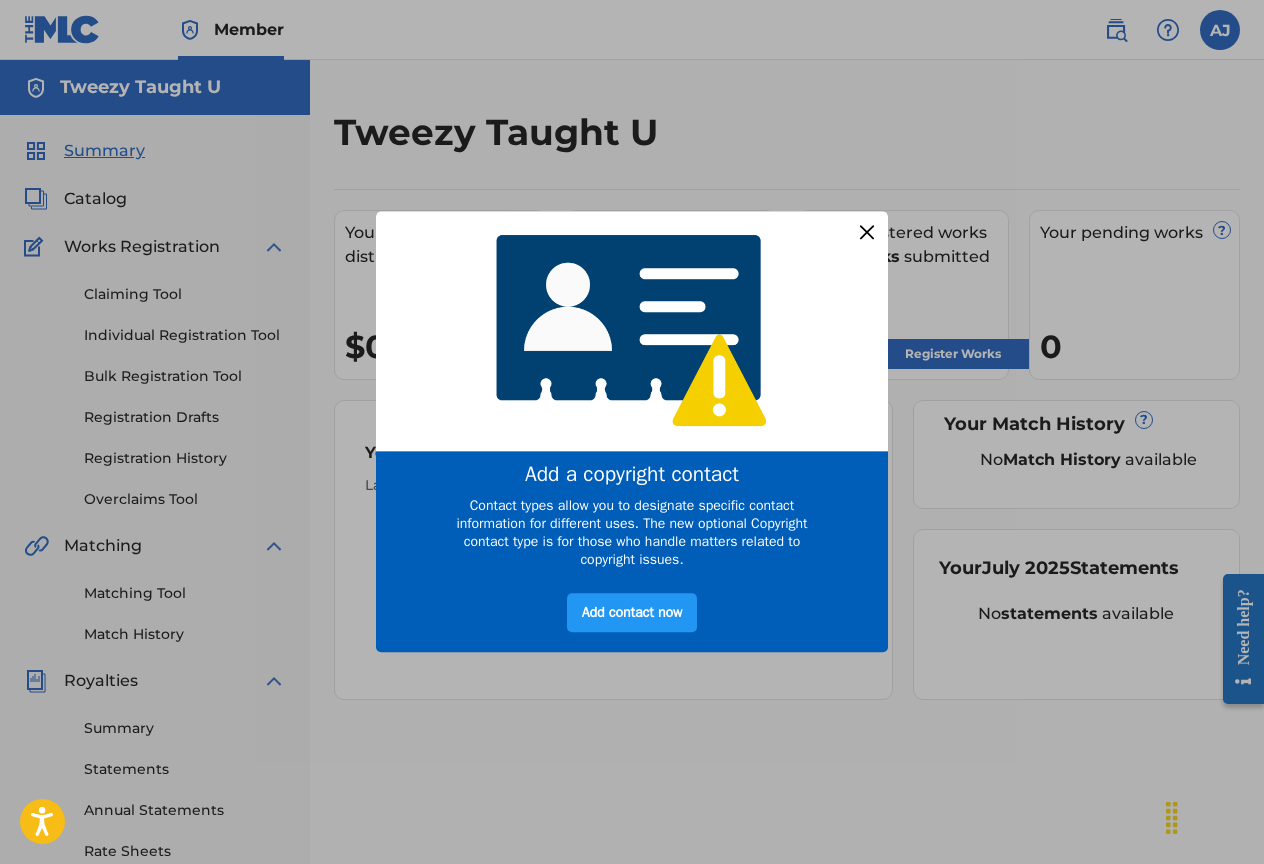 click at bounding box center [867, 232] 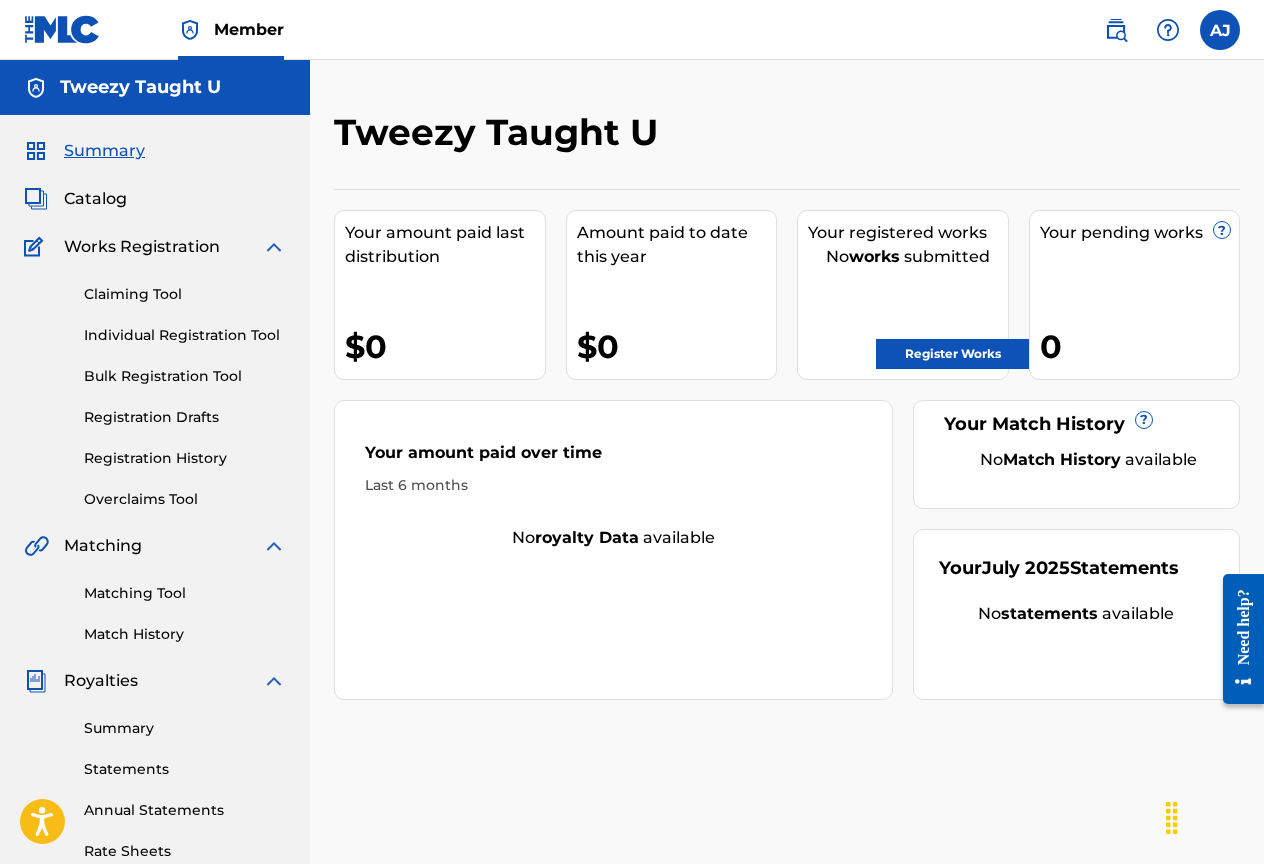 click on "Register Works" at bounding box center (953, 354) 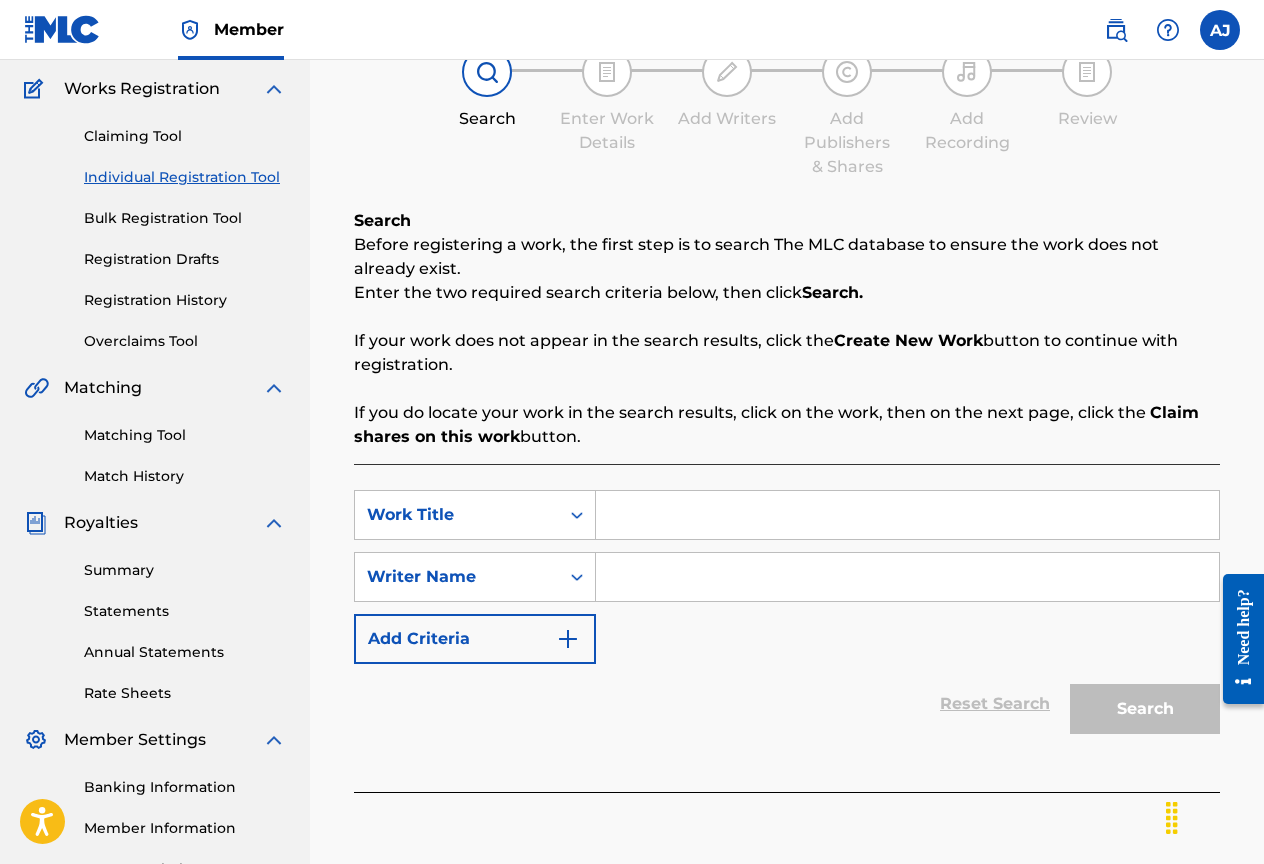 scroll, scrollTop: 158, scrollLeft: 0, axis: vertical 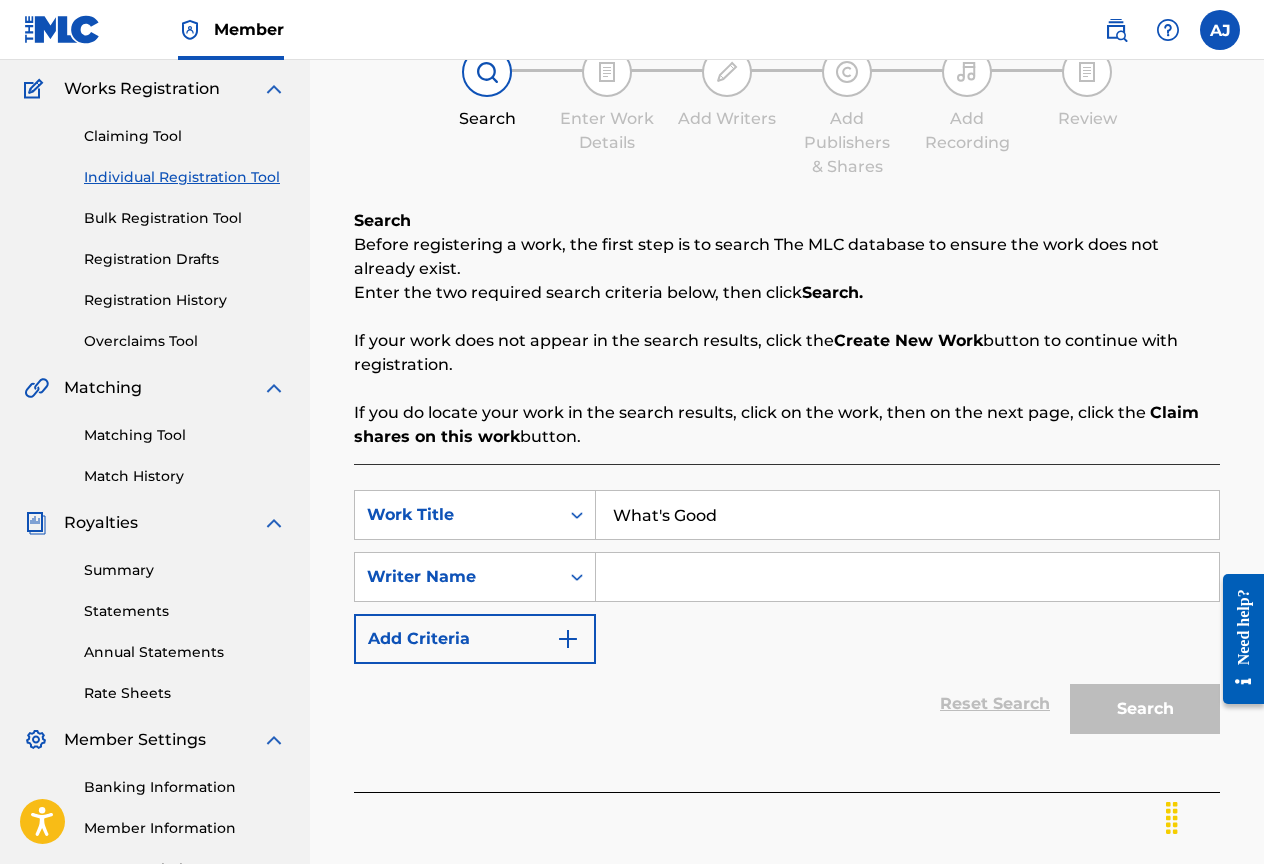 type on "What's Good" 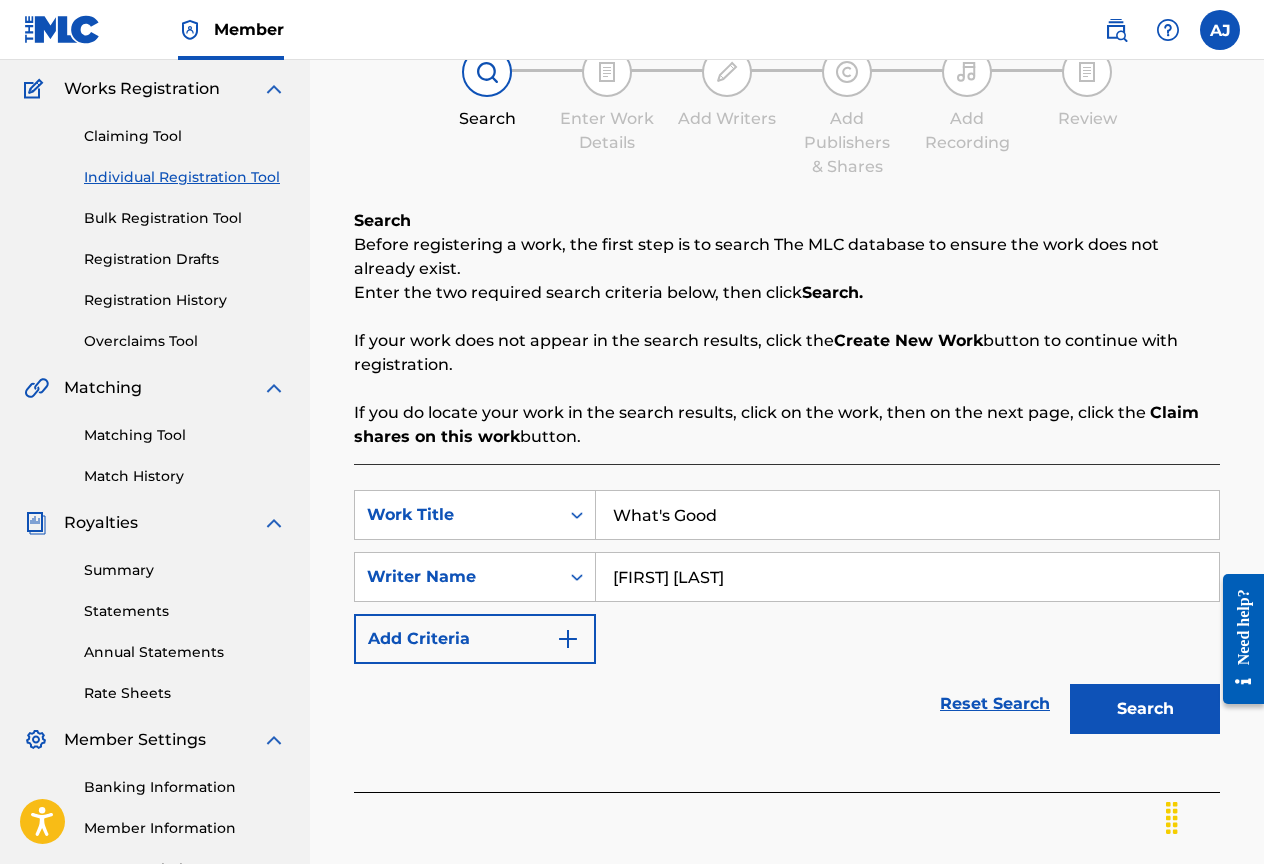 type on "[FIRST] [LAST]" 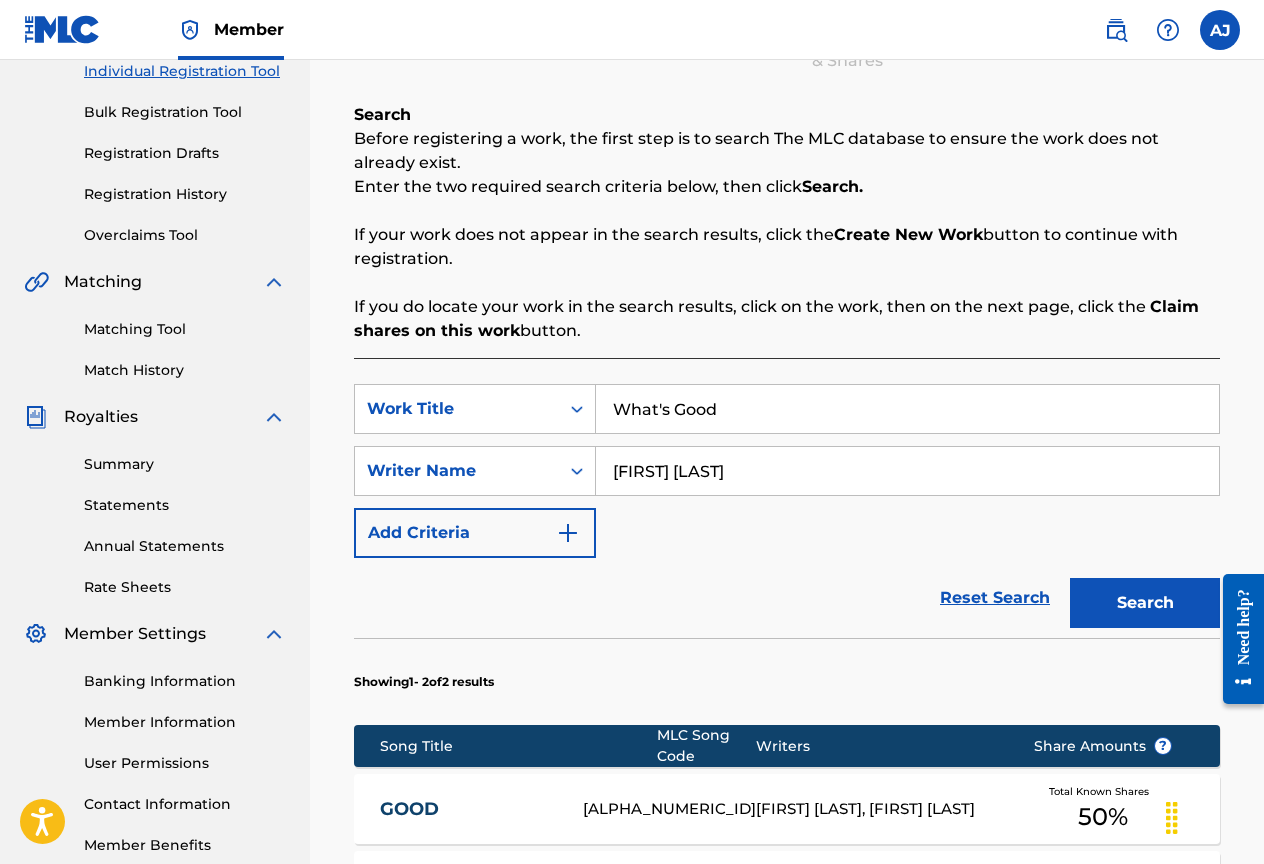 scroll, scrollTop: 258, scrollLeft: 0, axis: vertical 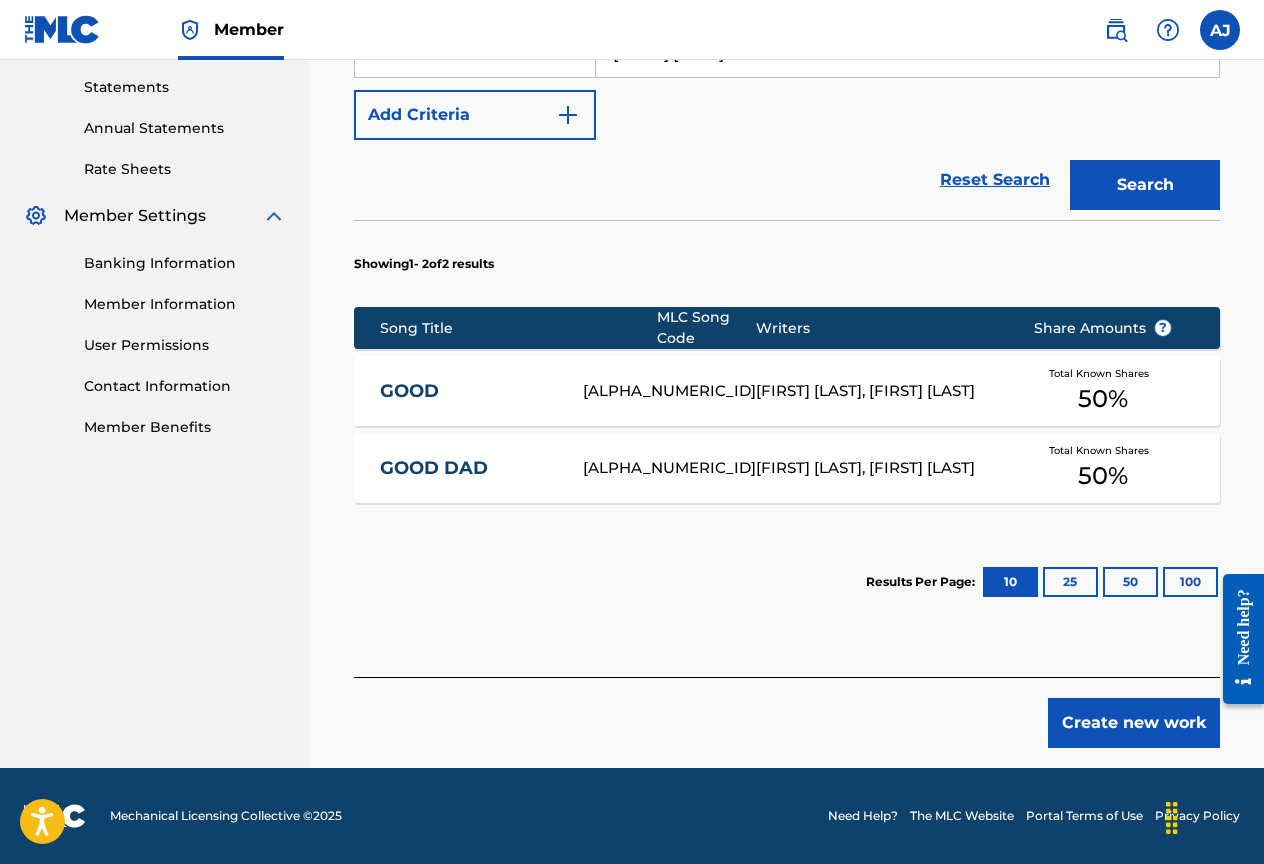 click on "Create new work" at bounding box center (1134, 723) 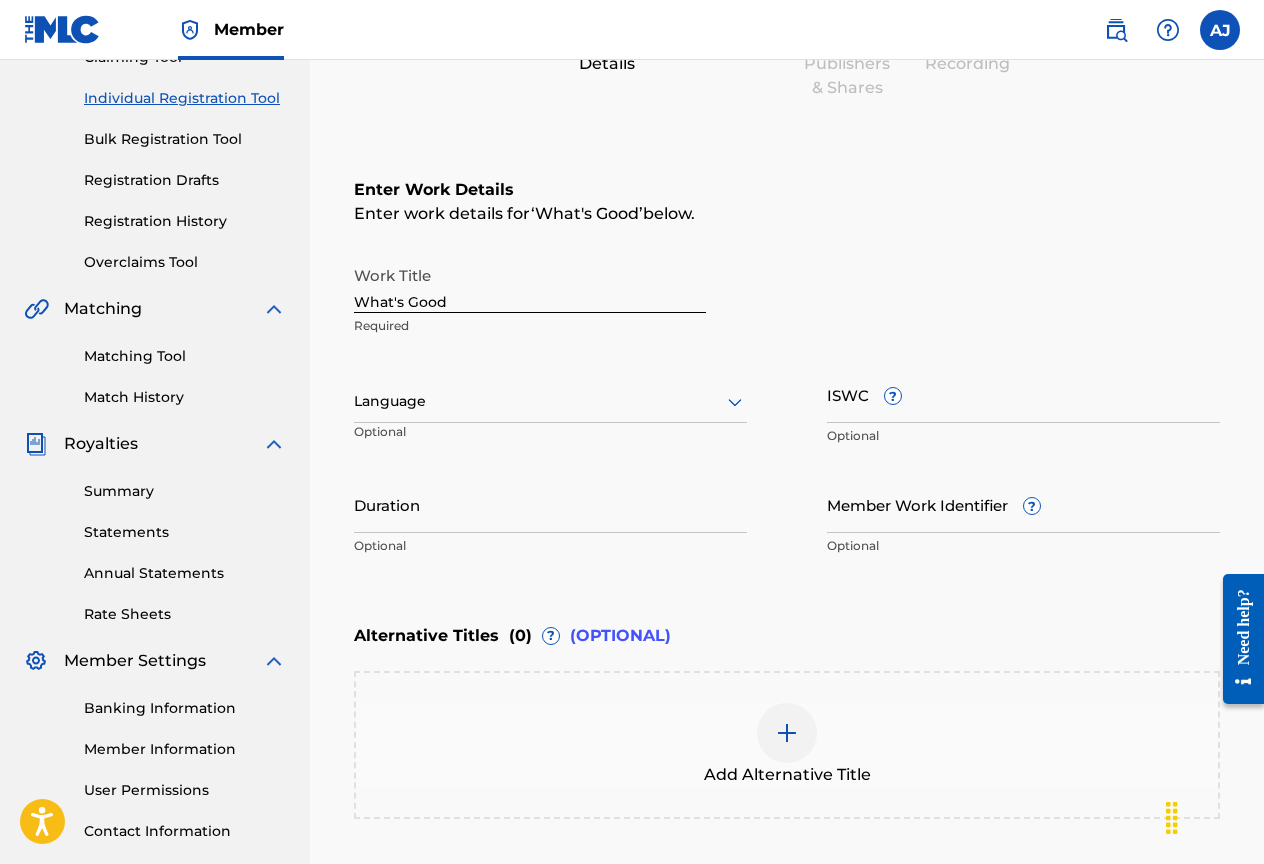 scroll, scrollTop: 229, scrollLeft: 0, axis: vertical 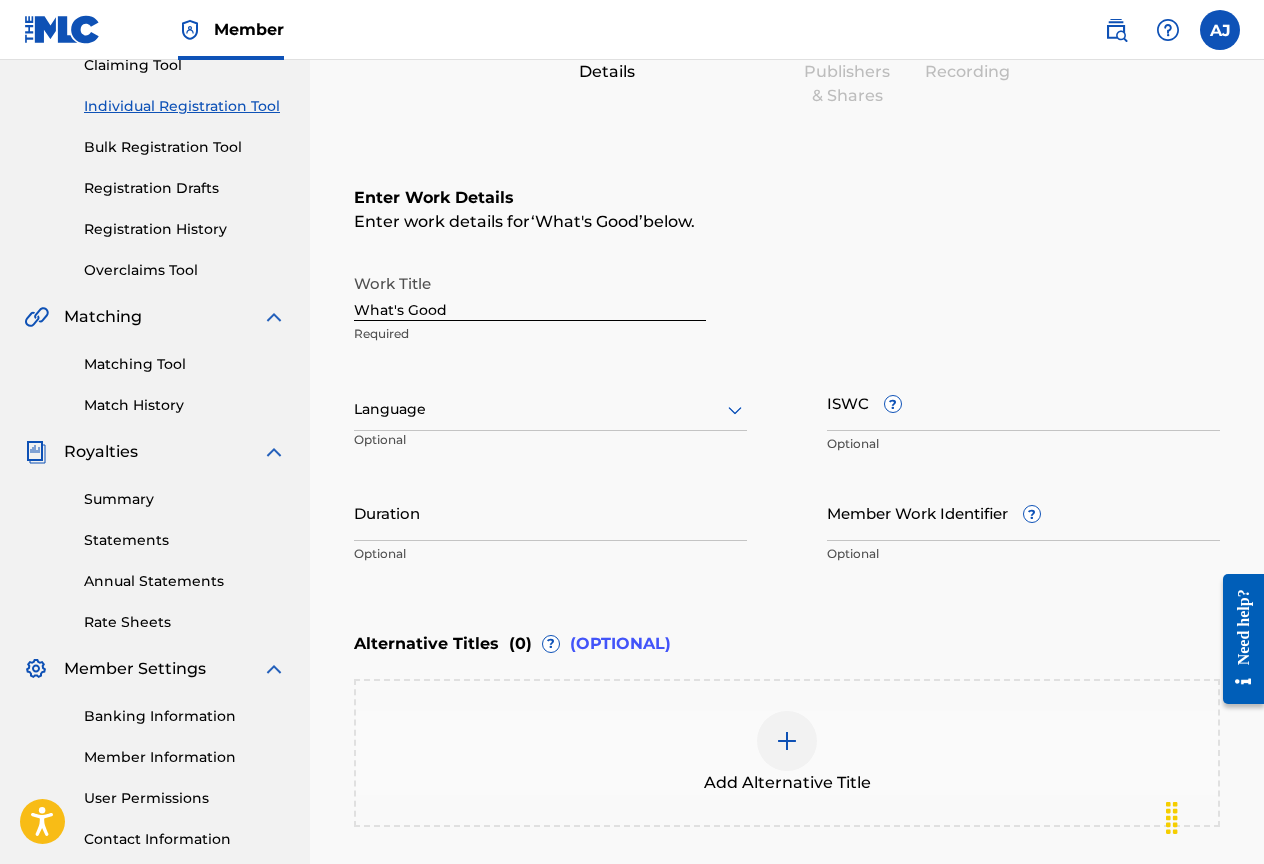 click on "ISWC   ?" at bounding box center (1023, 402) 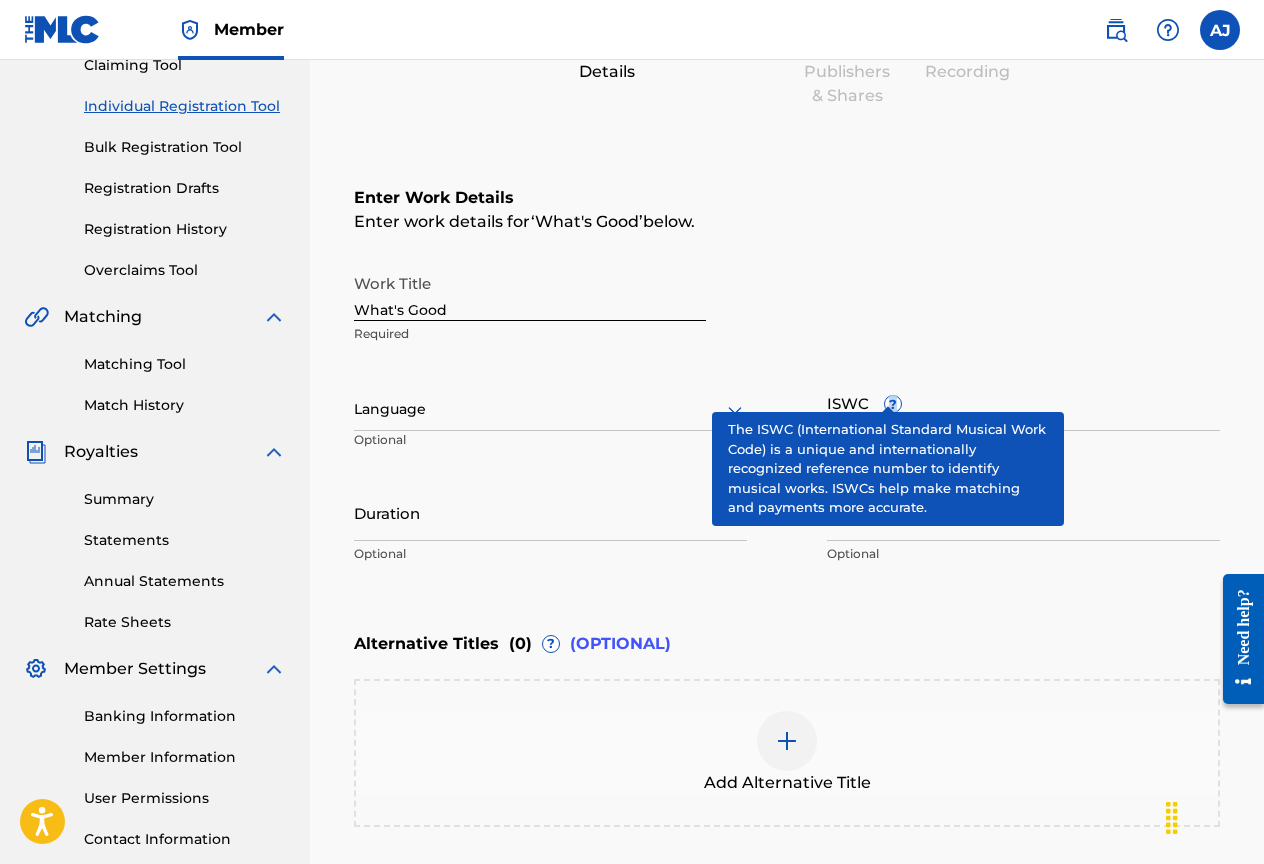 click on "?" at bounding box center (893, 404) 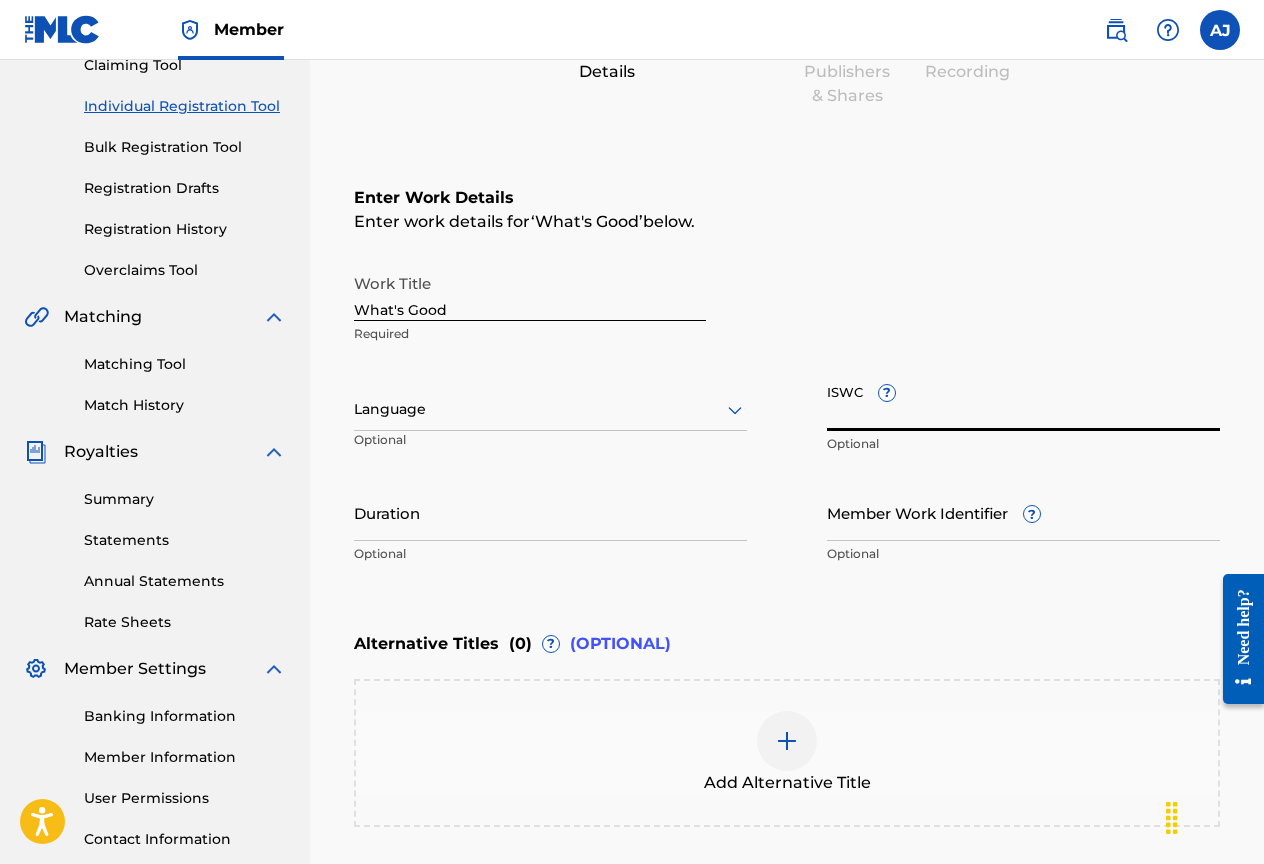 click on "Duration" at bounding box center (550, 512) 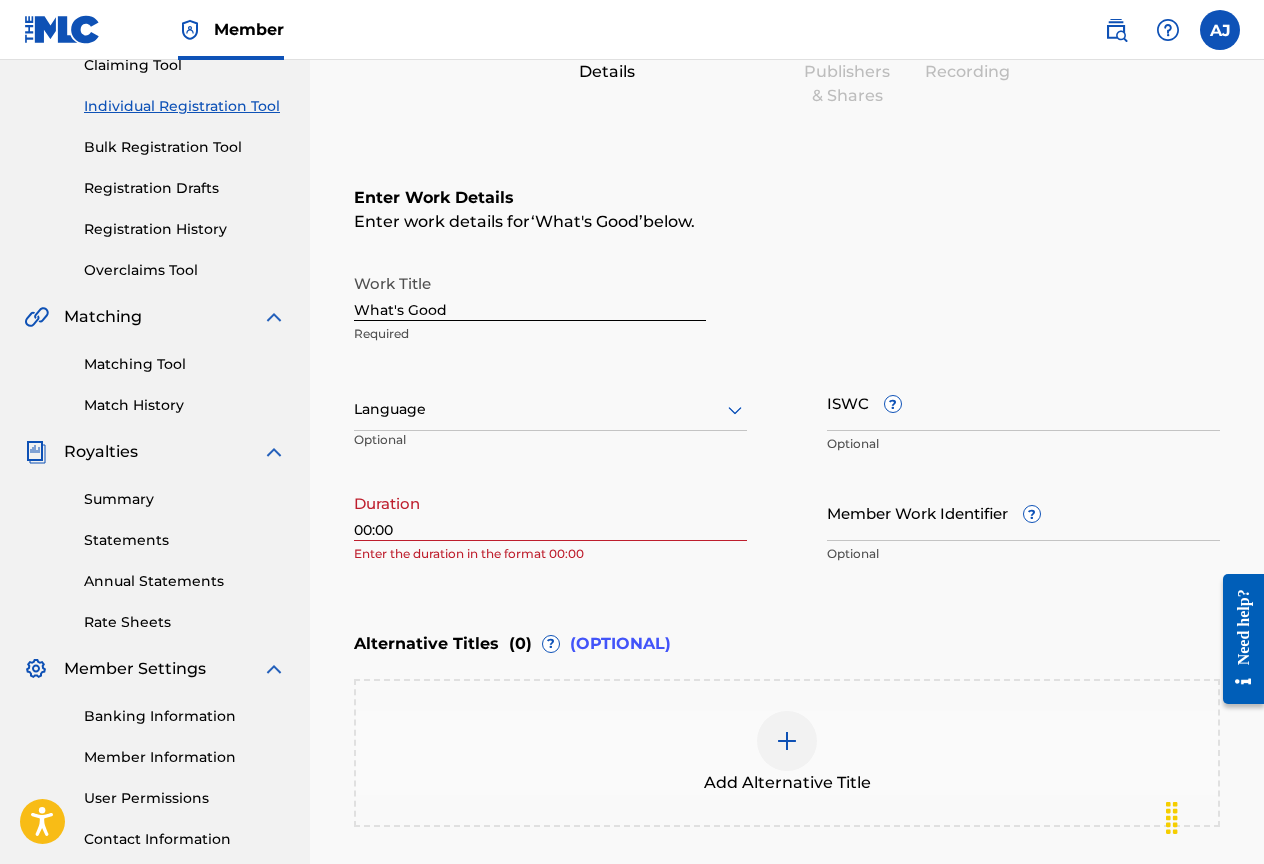 click on "Register Work Search Enter Work Details Add Writers Add Publishers & Shares Add Recording Review Enter Work Details Enter work details for  ‘ What's Good ’  below. Work Title   What's Good Required Language Optional ISWC   ? Optional Duration   00:00 Enter the duration in the format 00:00 Member Work Identifier   ? Optional Alternative Titles ( 0 ) ? (OPTIONAL) Add Alternative Title Back Save as draft Next" at bounding box center (787, 424) 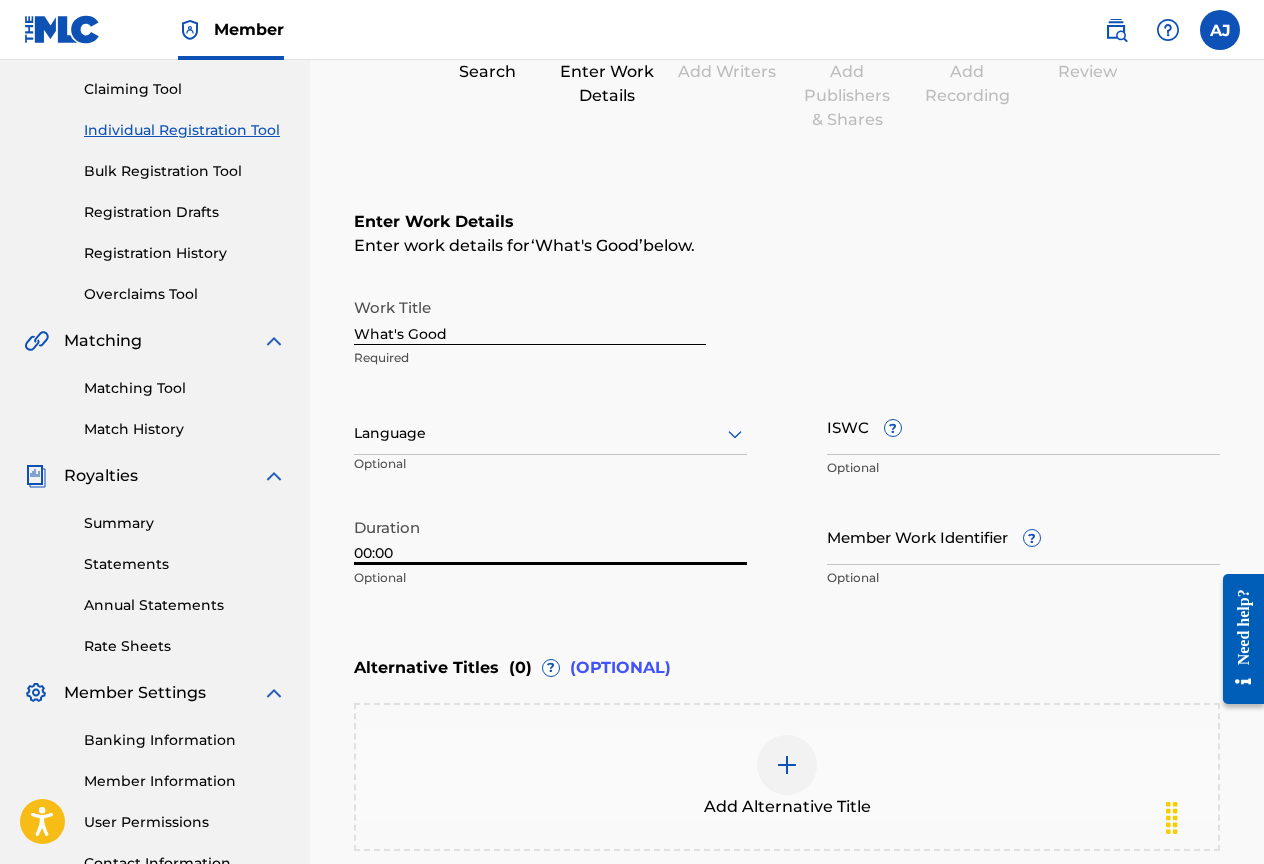 scroll, scrollTop: 182, scrollLeft: 0, axis: vertical 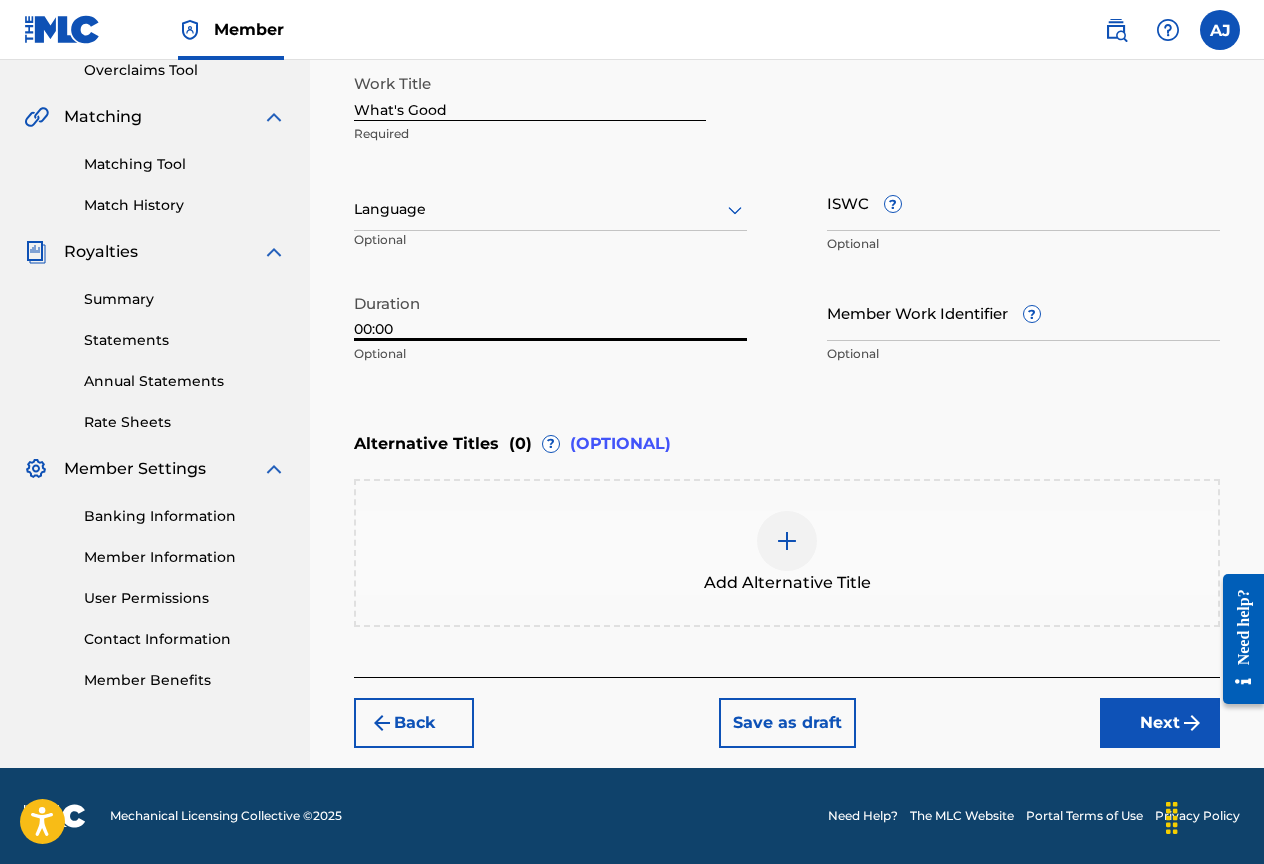 type on "00:00" 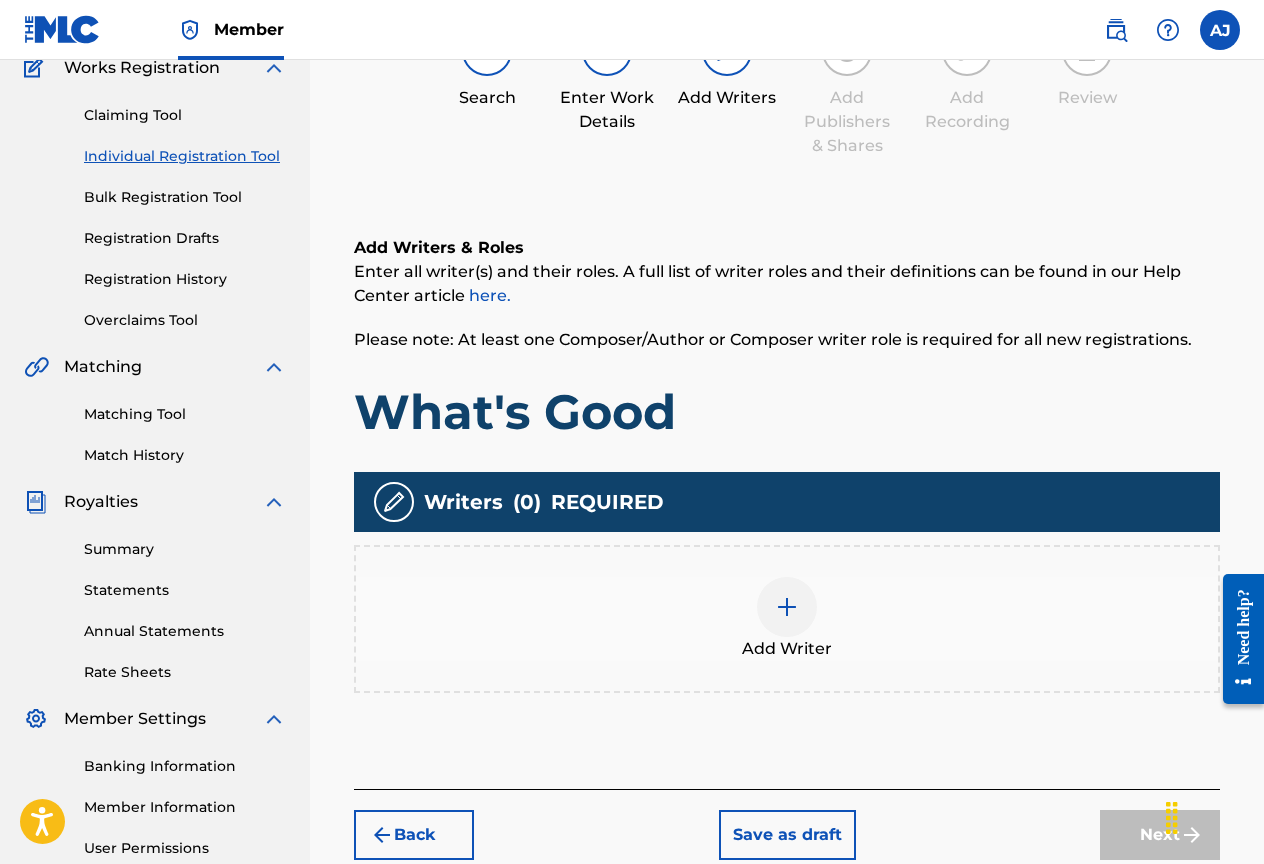scroll, scrollTop: 155, scrollLeft: 0, axis: vertical 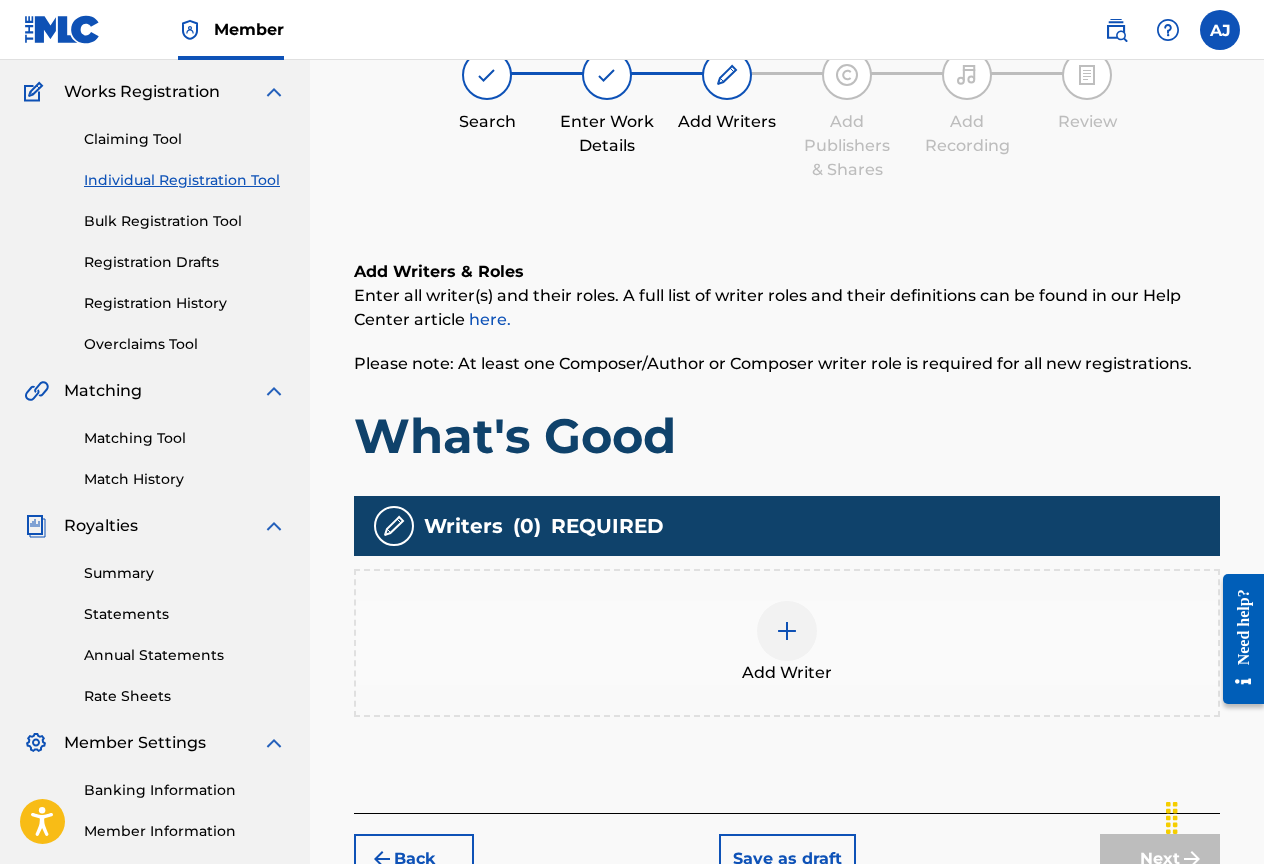 click at bounding box center (787, 631) 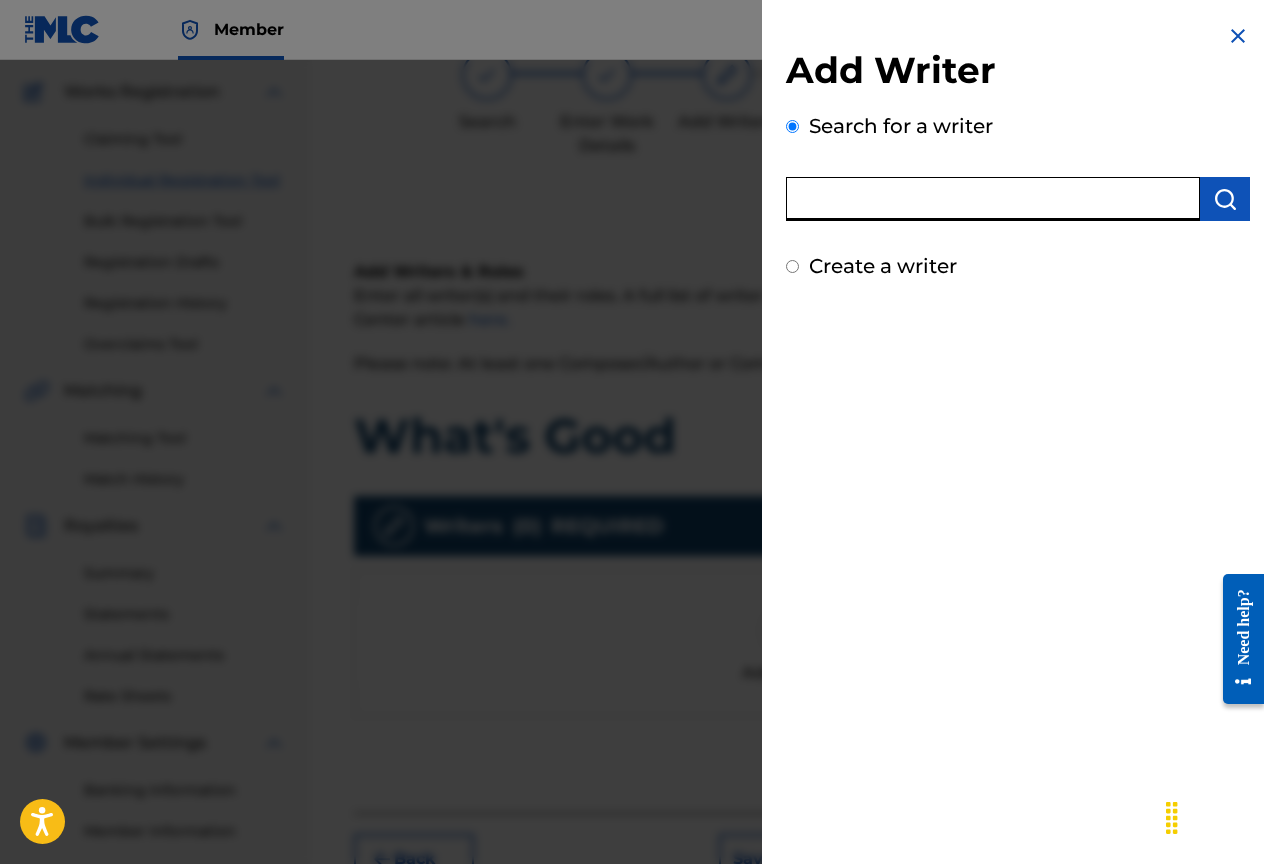 click at bounding box center [993, 199] 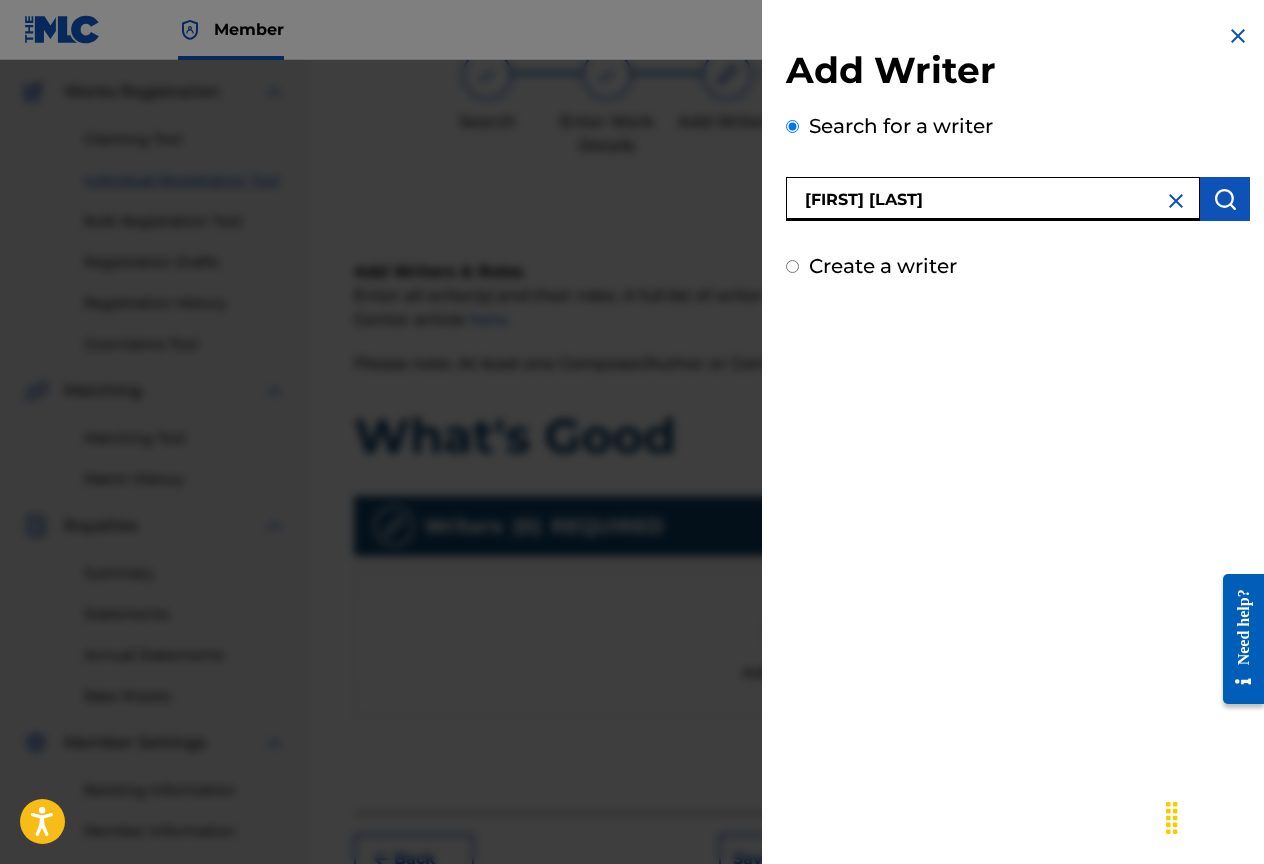 type on "[FIRST] [LAST]" 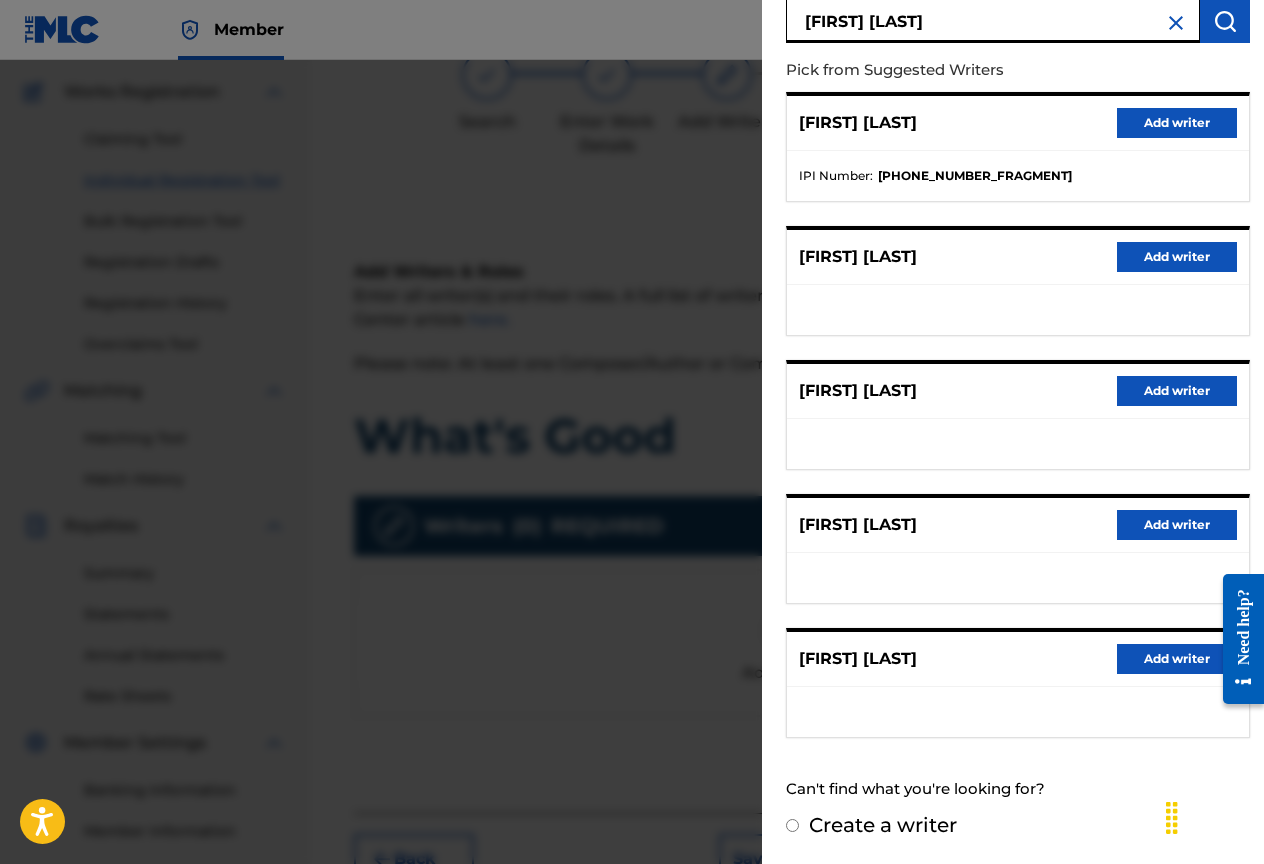 scroll, scrollTop: 177, scrollLeft: 0, axis: vertical 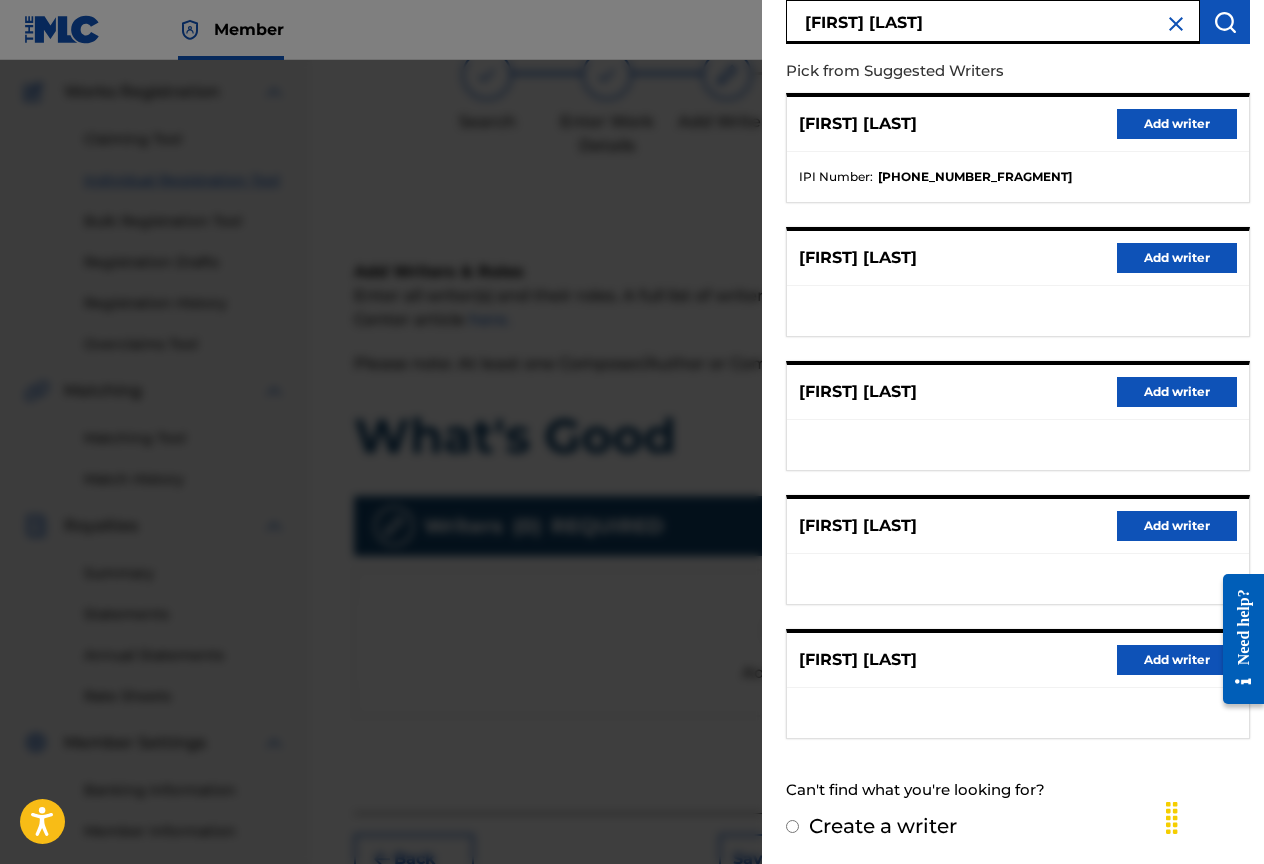 click on "[FIRST] [LAST]" at bounding box center (858, 660) 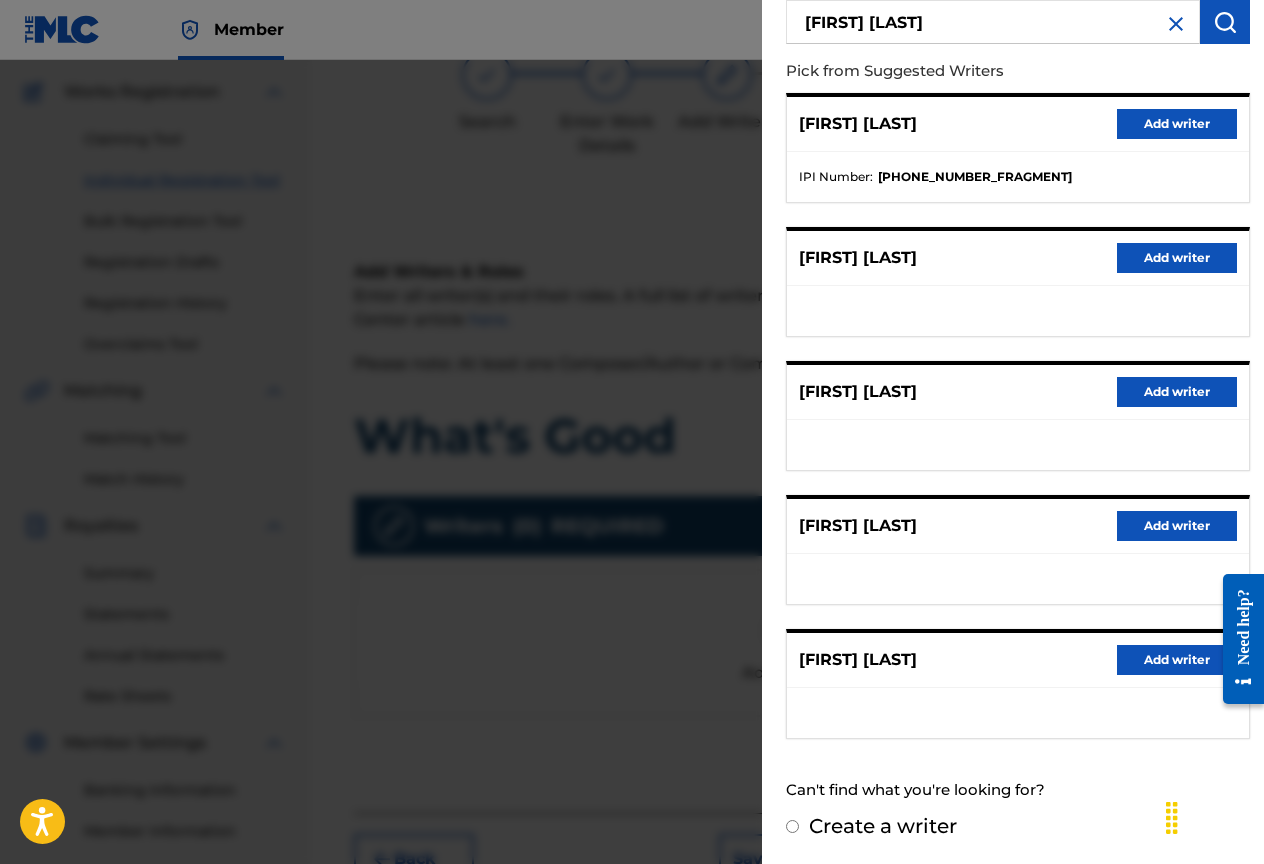click at bounding box center [1018, 713] 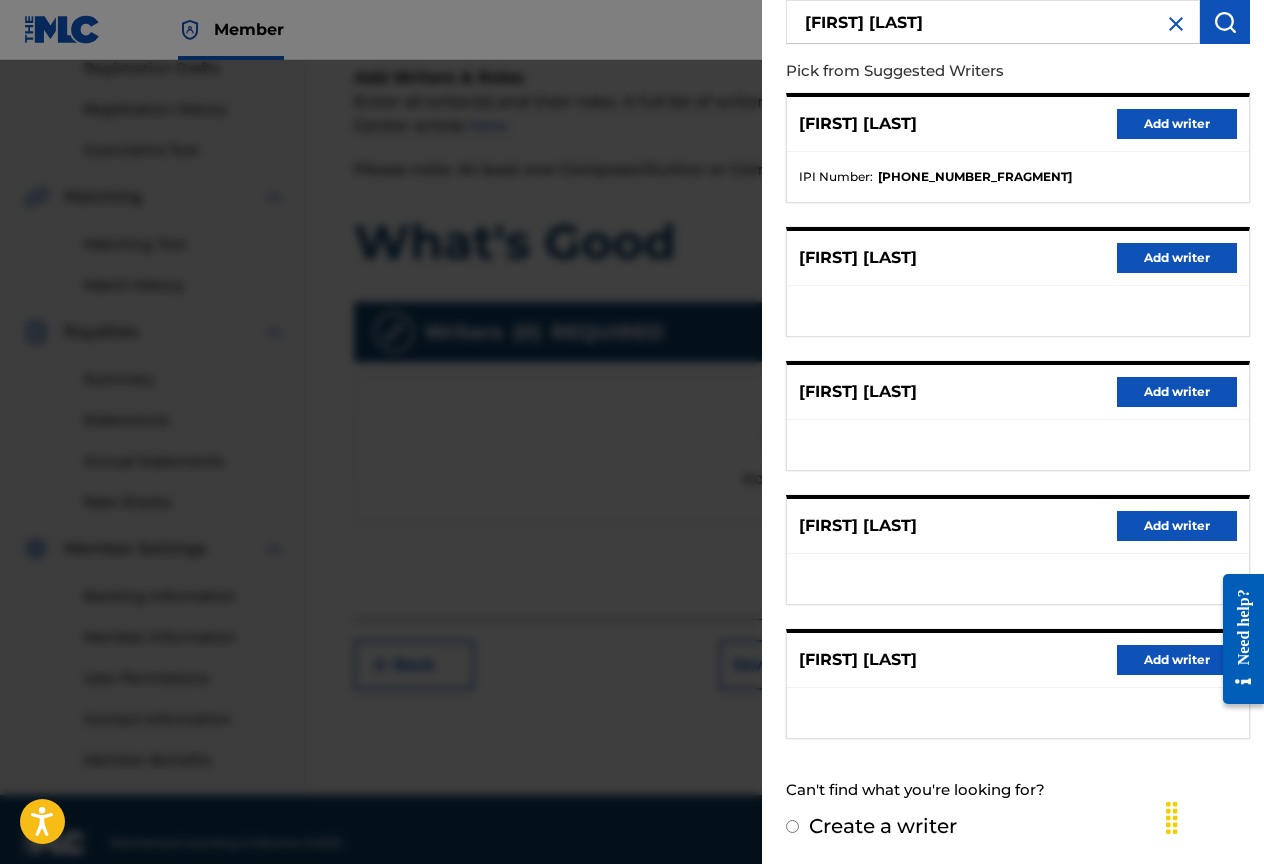 scroll, scrollTop: 365, scrollLeft: 0, axis: vertical 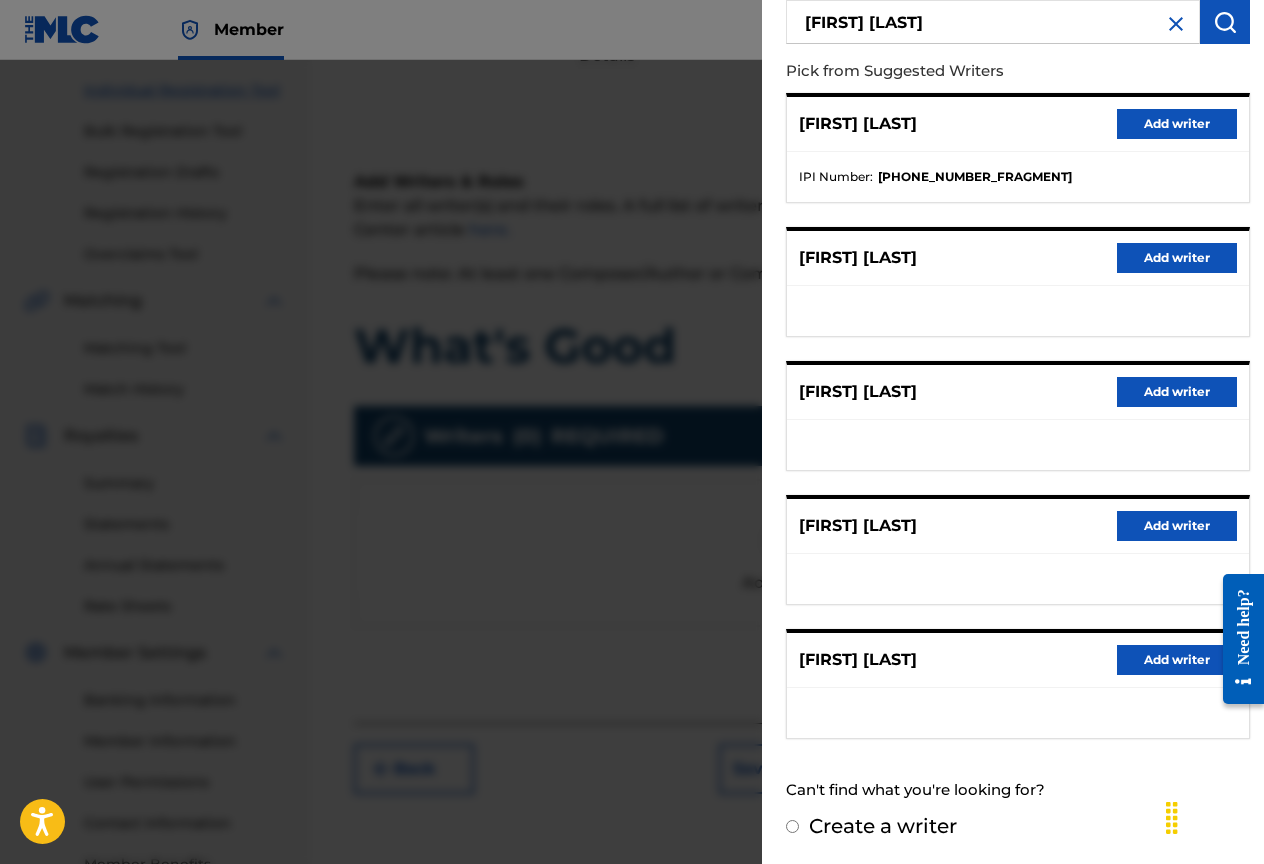 click on "[FIRST] [LAST]" at bounding box center [858, 660] 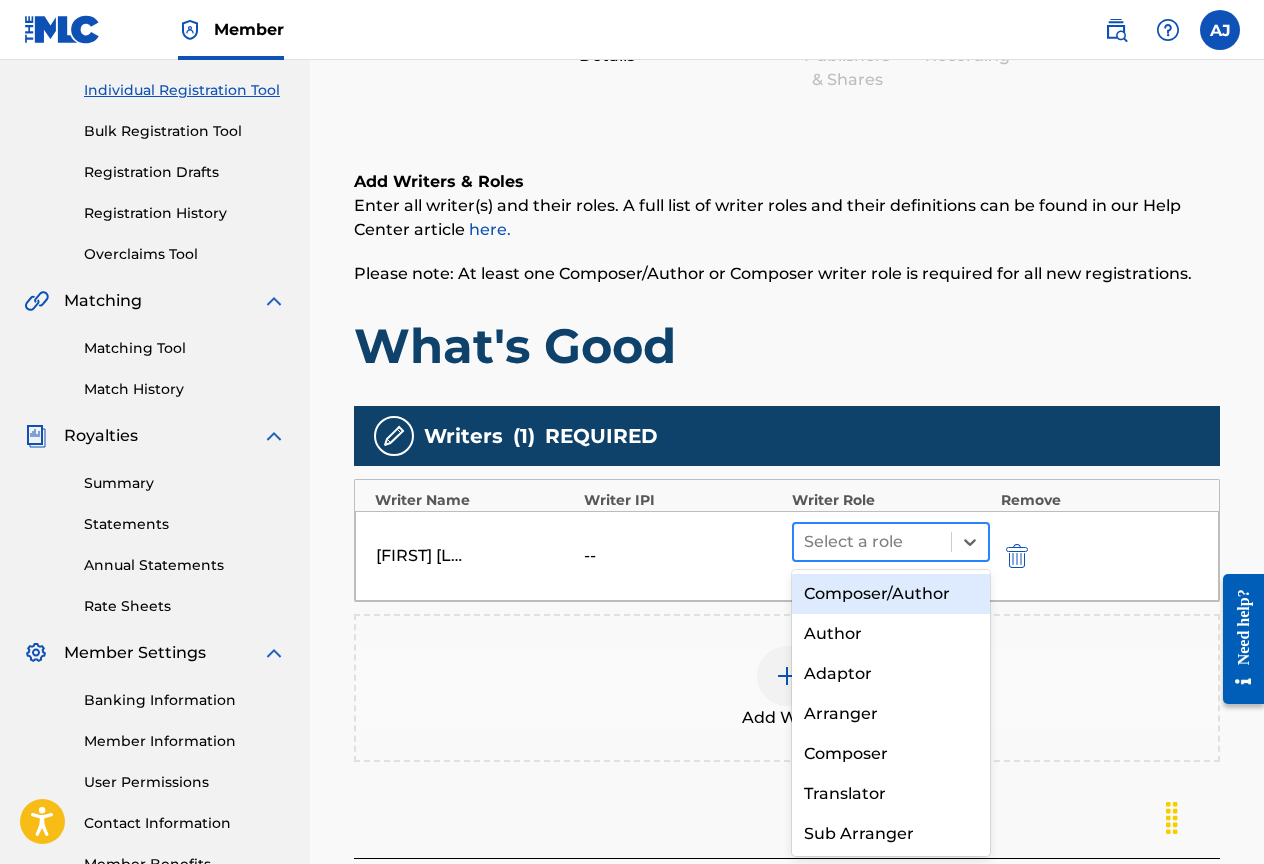 click at bounding box center [872, 542] 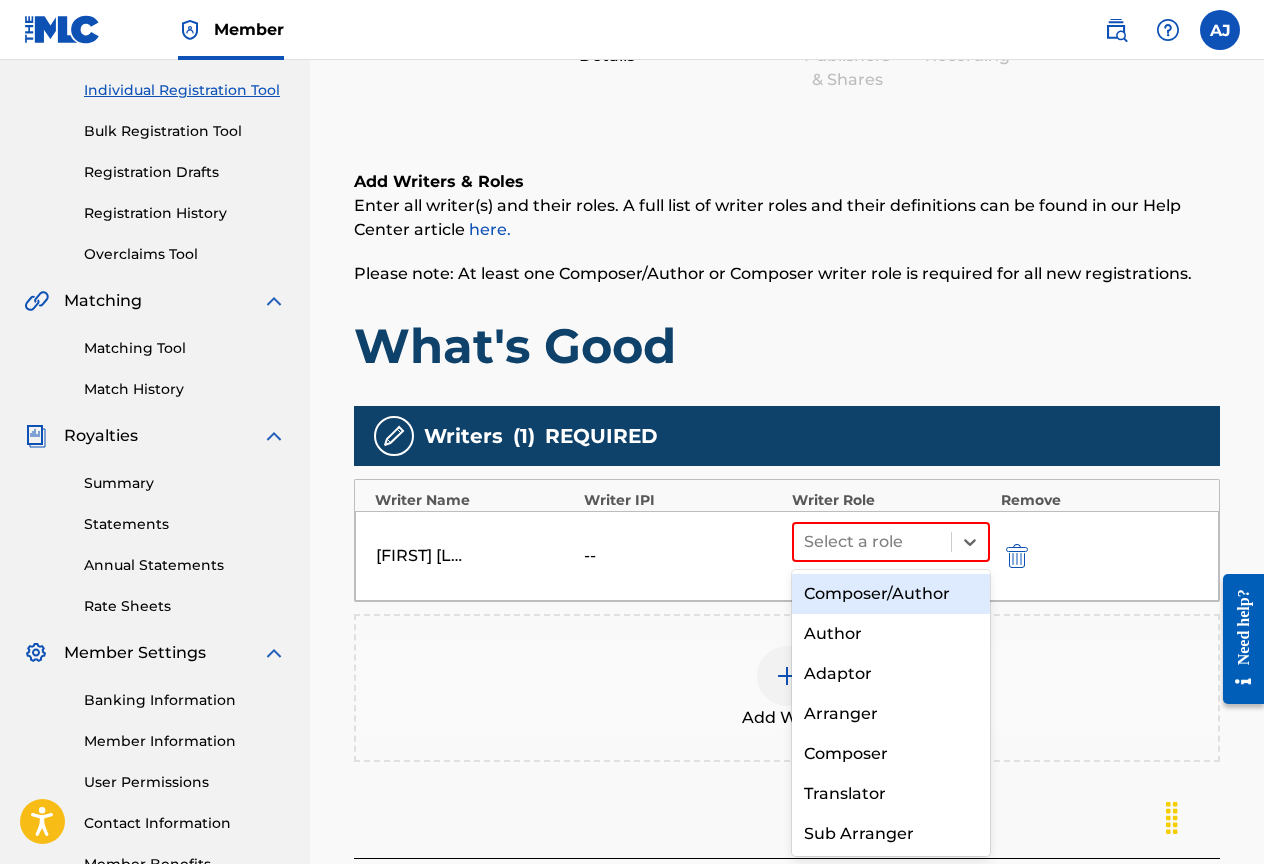 click on "Add Writers & Roles Enter all writer(s) and their roles. A full list of writer roles and their definitions can be found in our Help Center article   here. Please note: At least one Composer/Author or Composer writer role is required for all new registrations. What's Good Writers ( 1 ) REQUIRED Writer Name Writer IPI Writer Role Remove [FIRST] [LAST] -- Composer/Author, 1 of 8. 8 results available. Use Up and Down to choose options, press Enter to select the currently focused option, press Escape to exit the menu, press Tab to select the option and exit the menu. Select a role Composer/Author Author Adaptor Arranger Composer Translator Sub Arranger Sub Author Required Add Writer" at bounding box center (787, 490) 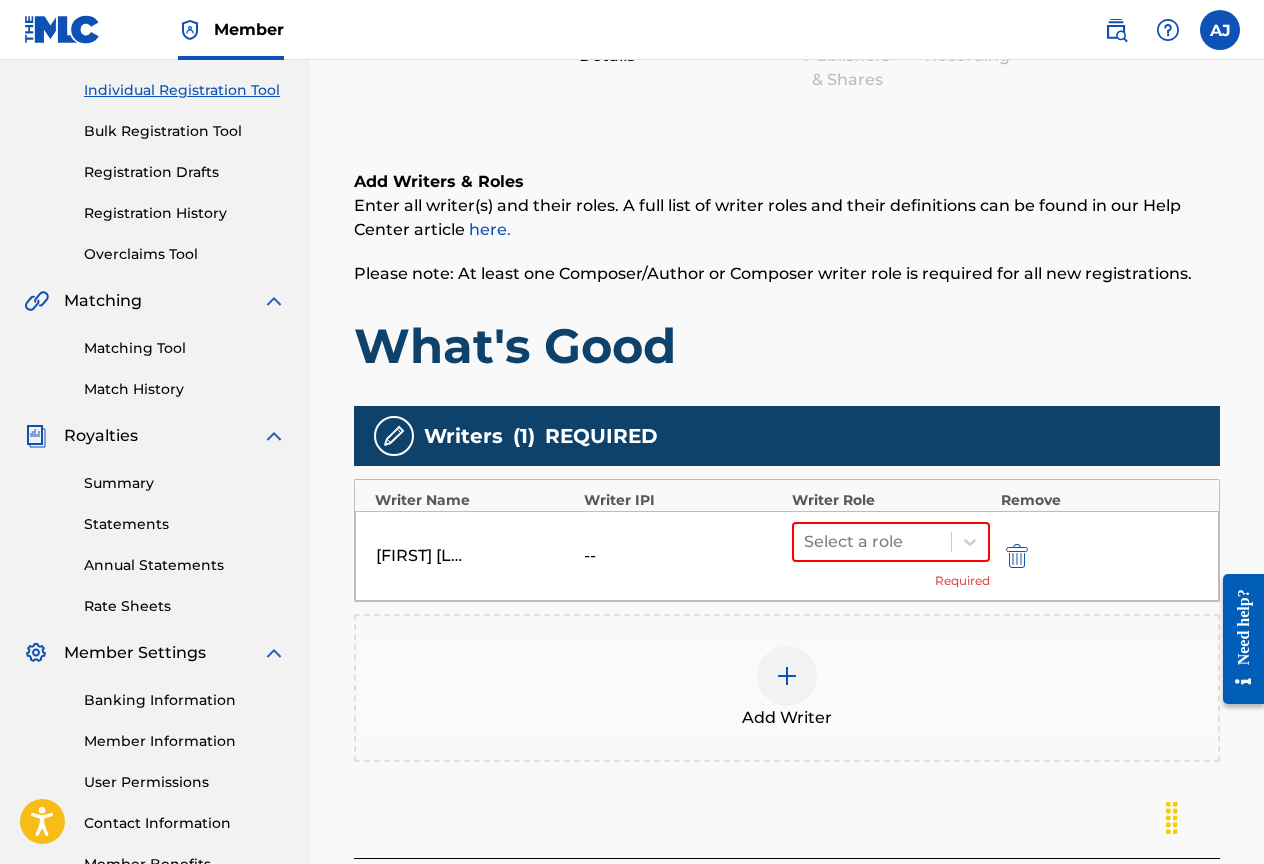 click at bounding box center (1017, 556) 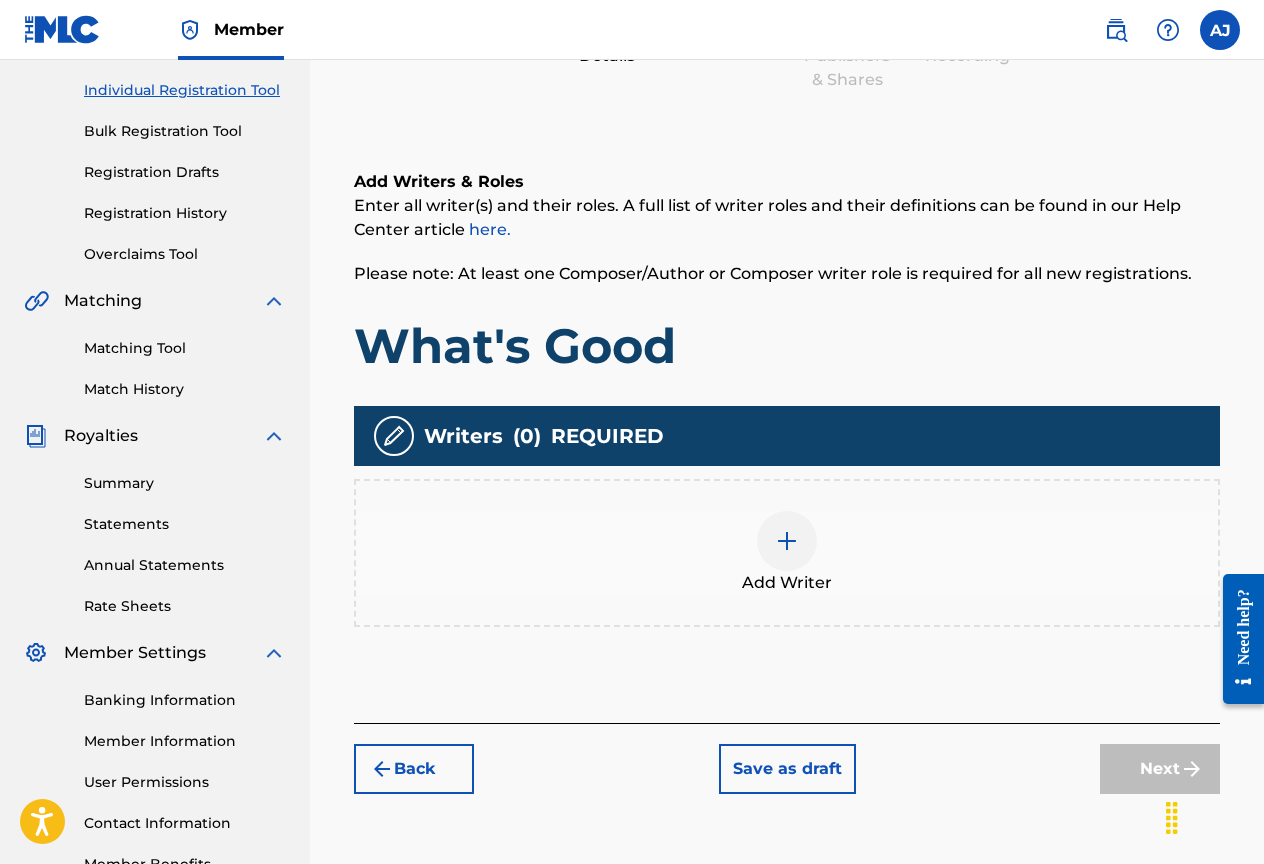 click at bounding box center [787, 541] 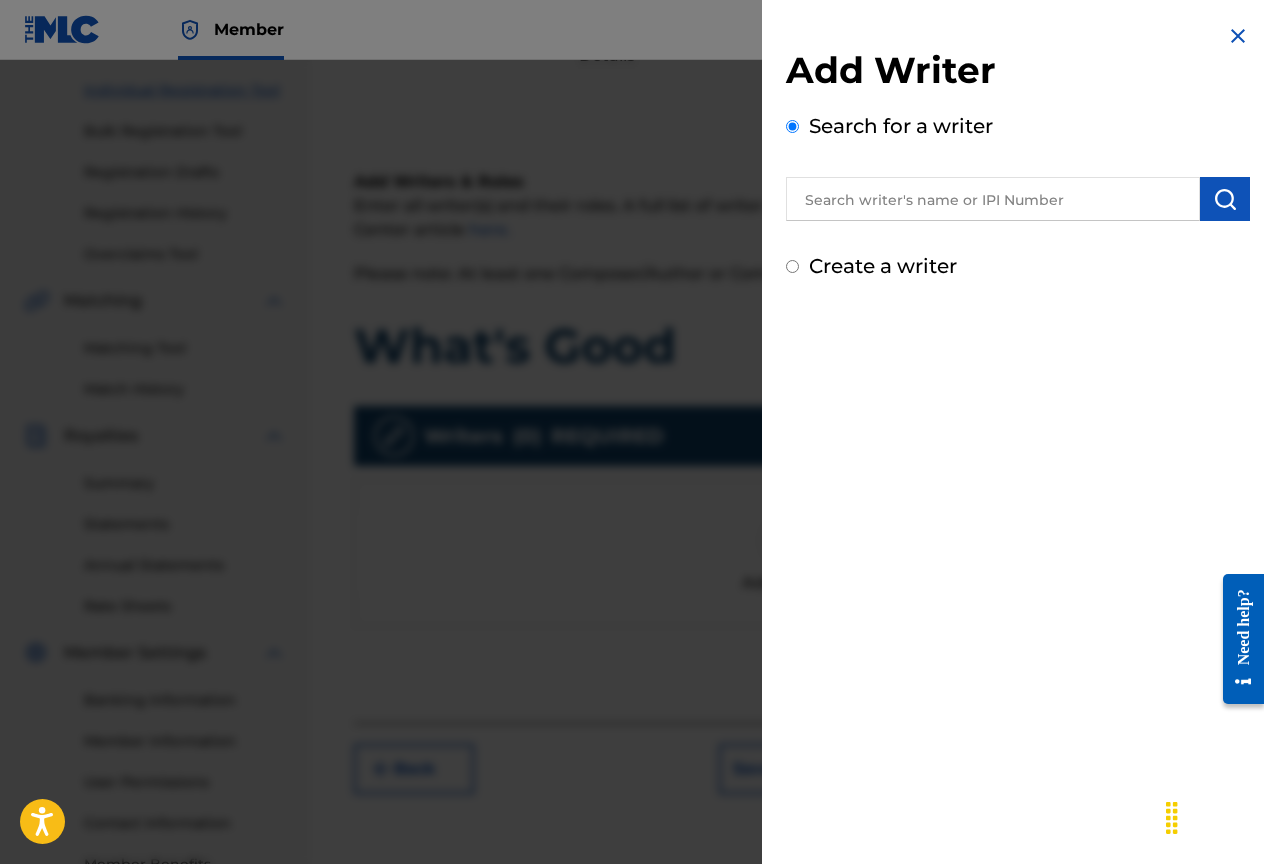 click on "Add Writer Search for a writer Create a writer" at bounding box center [1018, 152] 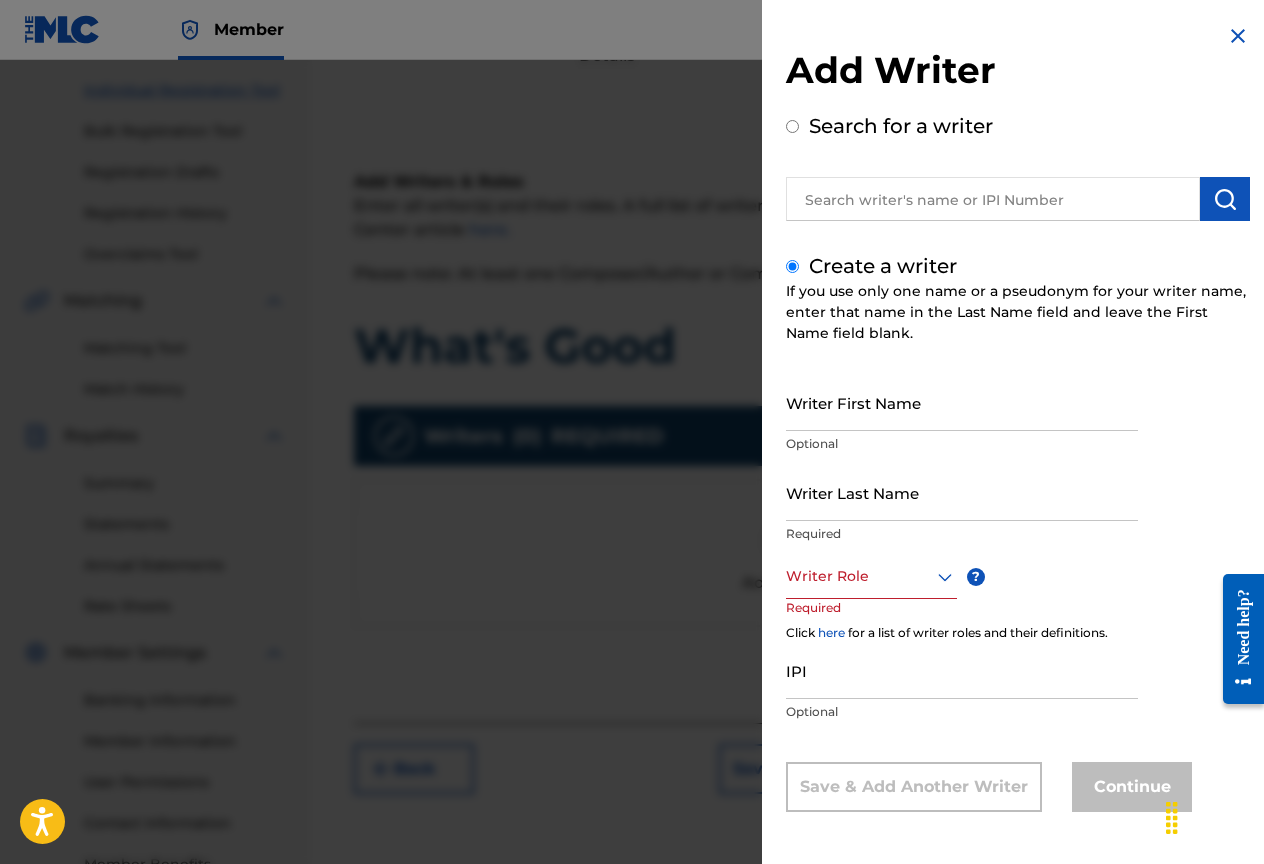 click 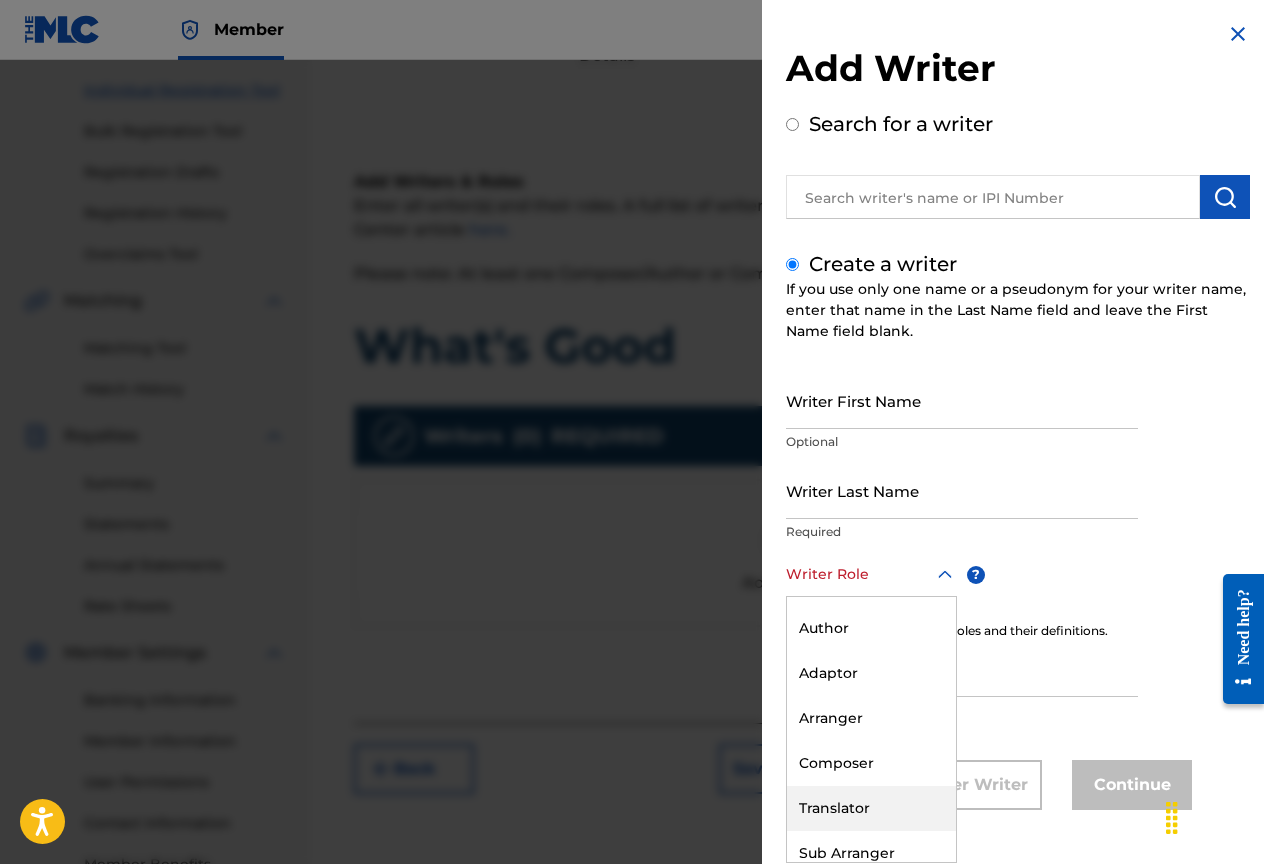 scroll, scrollTop: 0, scrollLeft: 0, axis: both 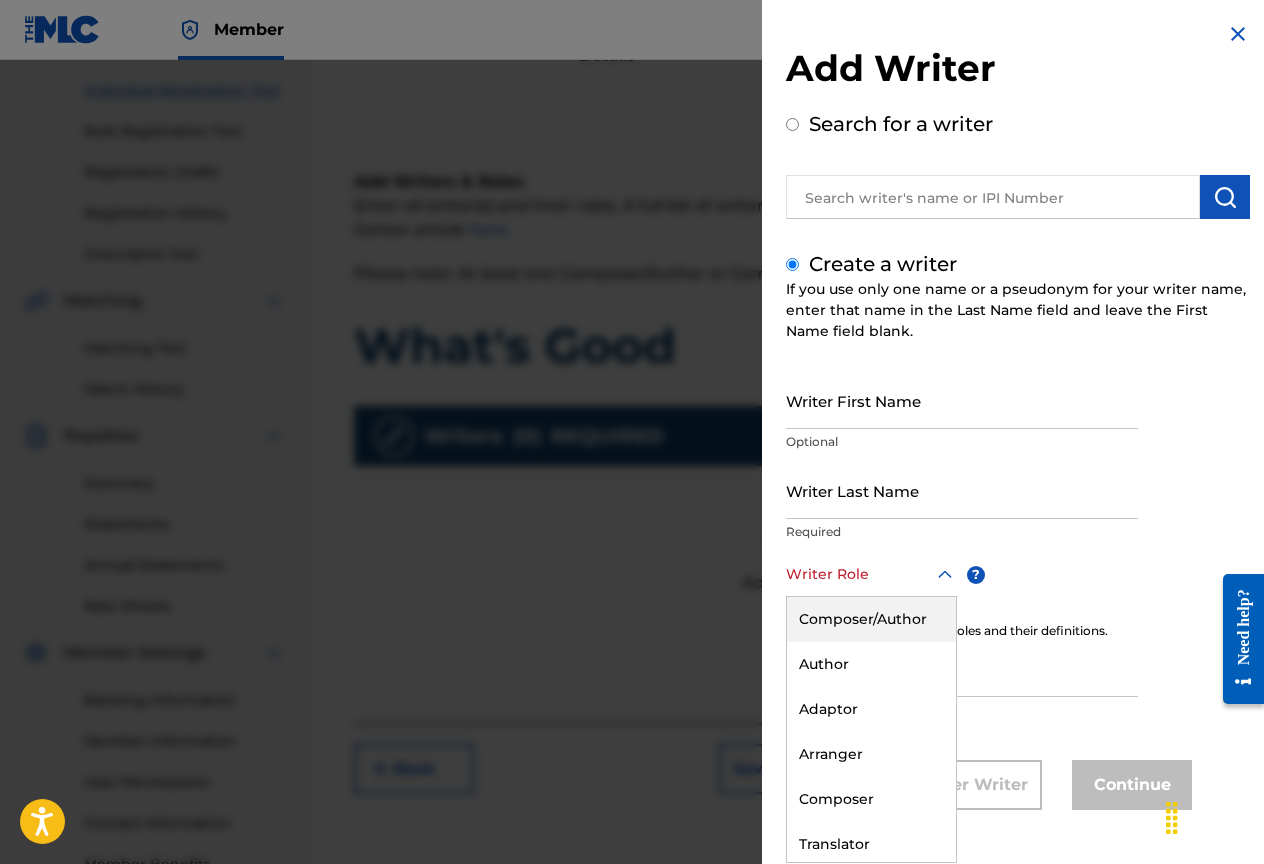 click on "Composer/Author" at bounding box center [871, 619] 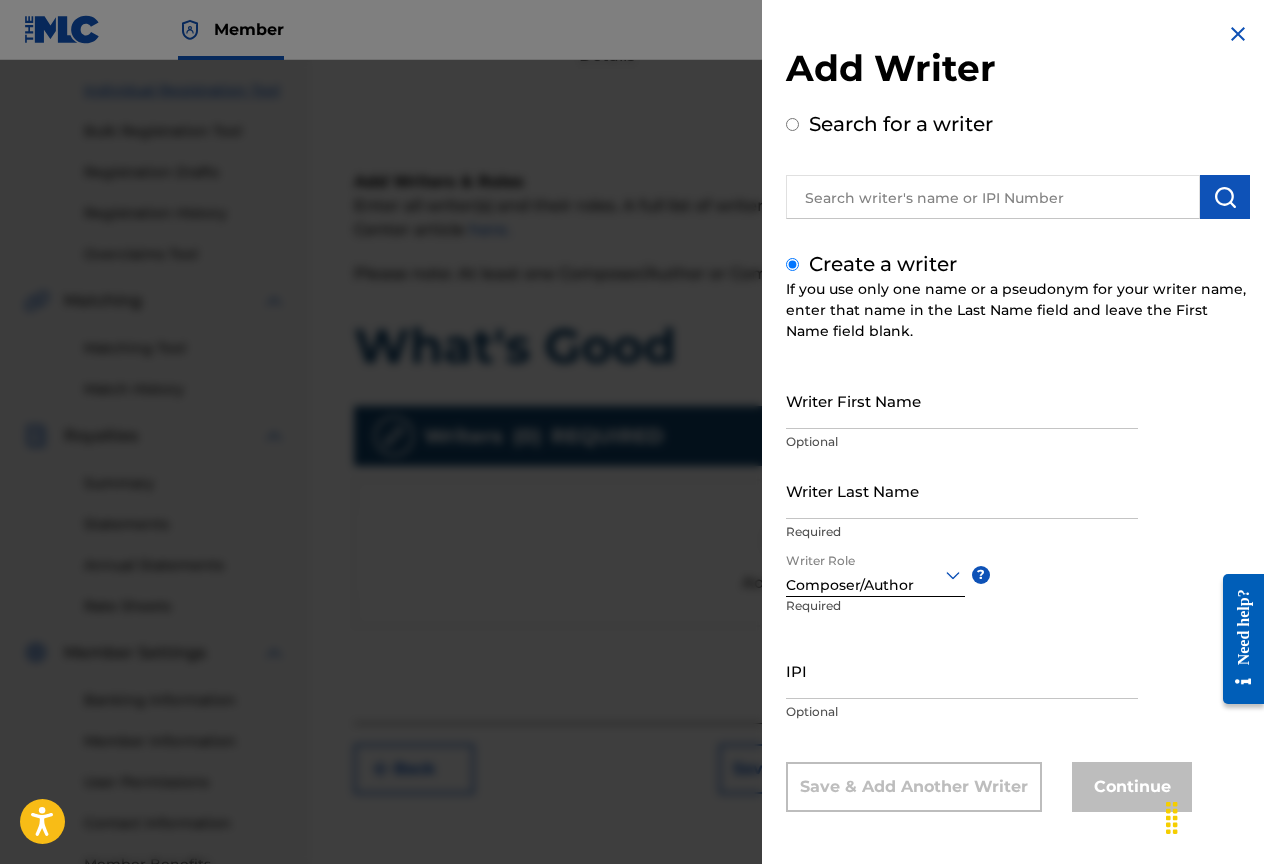 click on "IPI" at bounding box center (962, 670) 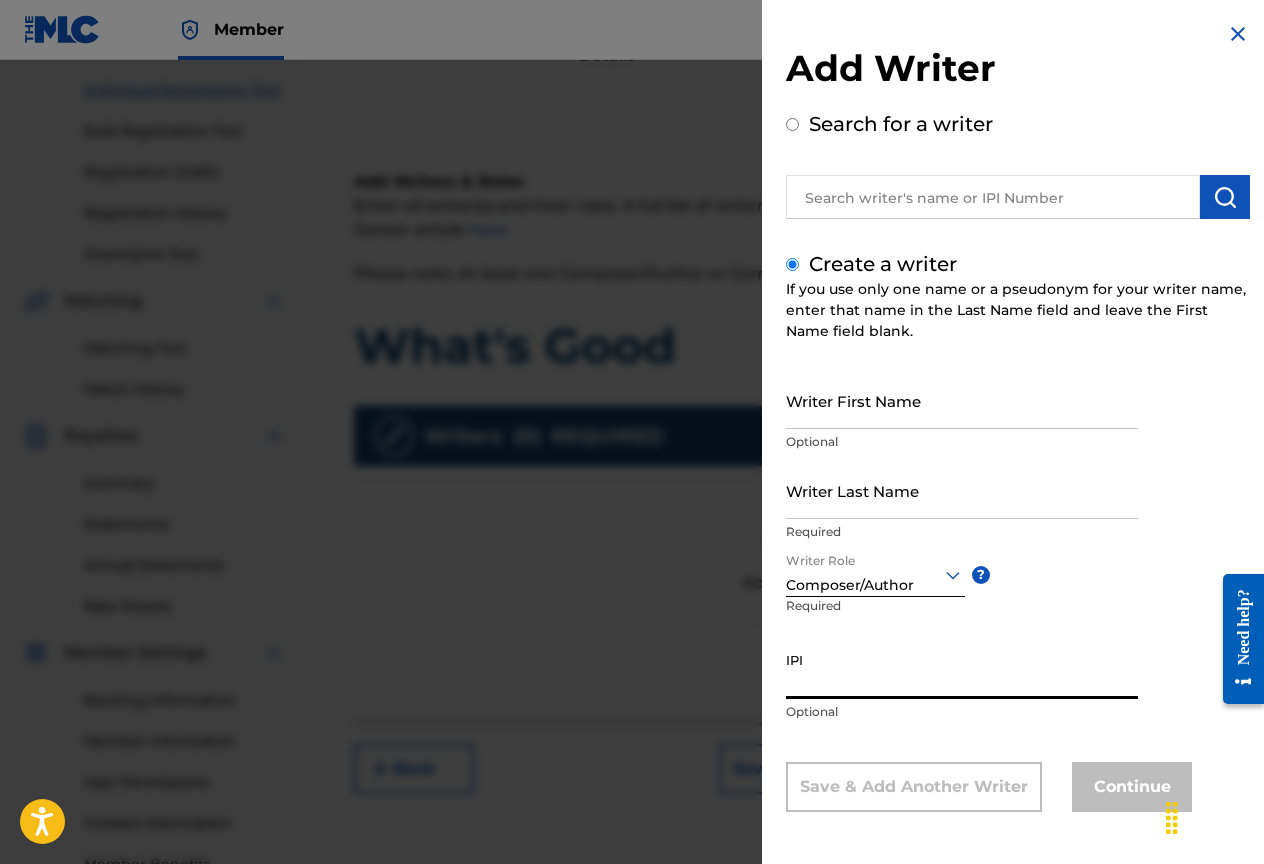 click on "Writer Last Name" at bounding box center (962, 490) 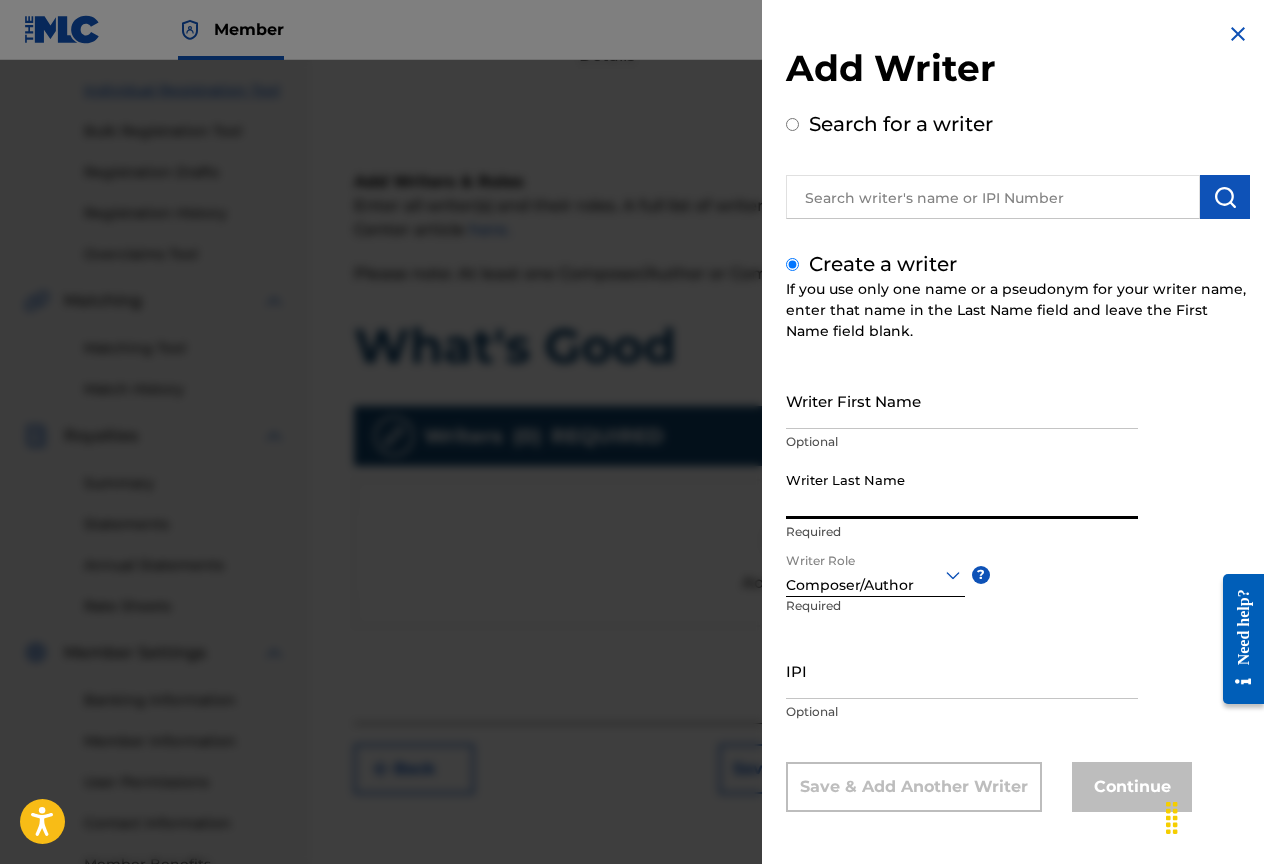 click on "Writer First Name" at bounding box center (962, 400) 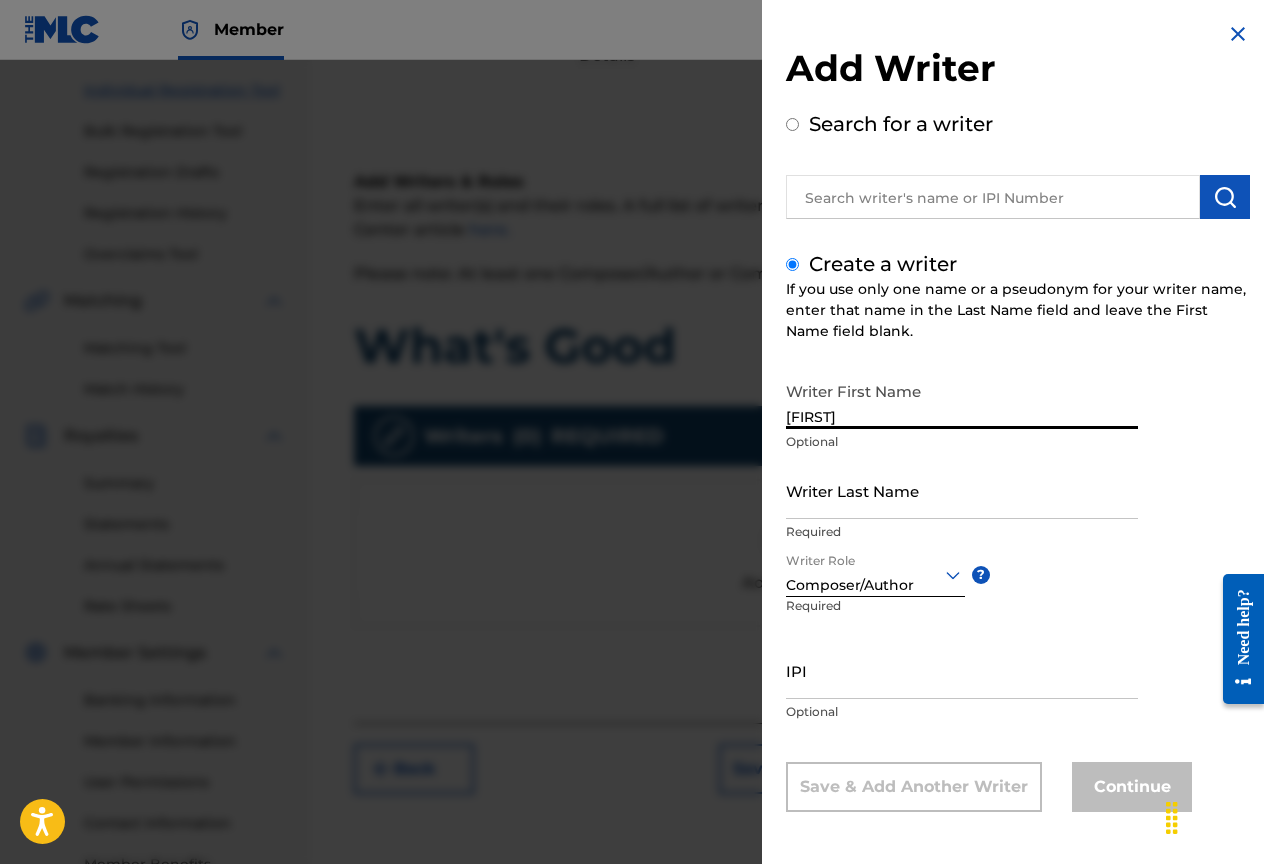 type on "[FIRST]" 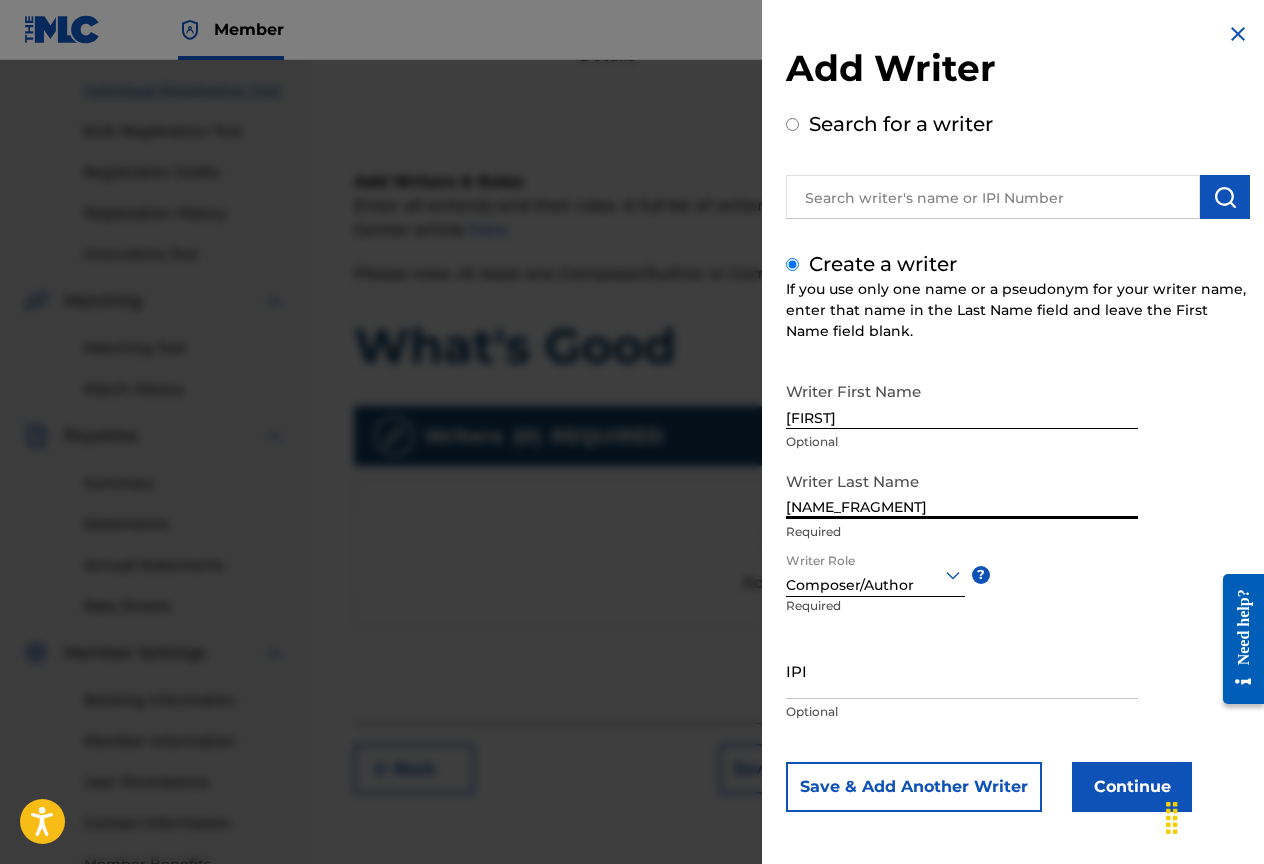 type on "Jackson" 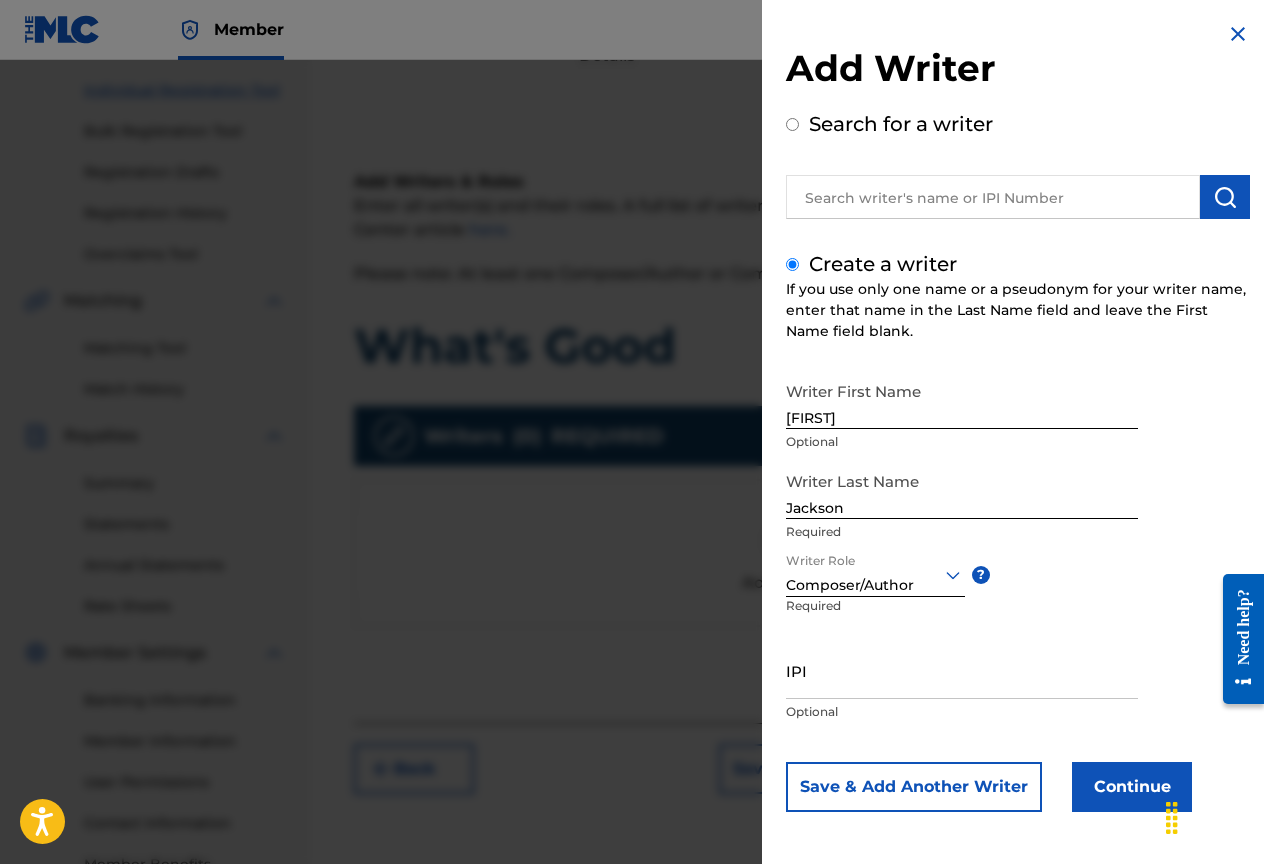 click on "Writer First Name   [FIRST] Optional Writer Last Name   [LAST] Required Writer Role Composer/Author ? Required IPI   Optional Save & Add Another Writer Continue" at bounding box center [1018, 592] 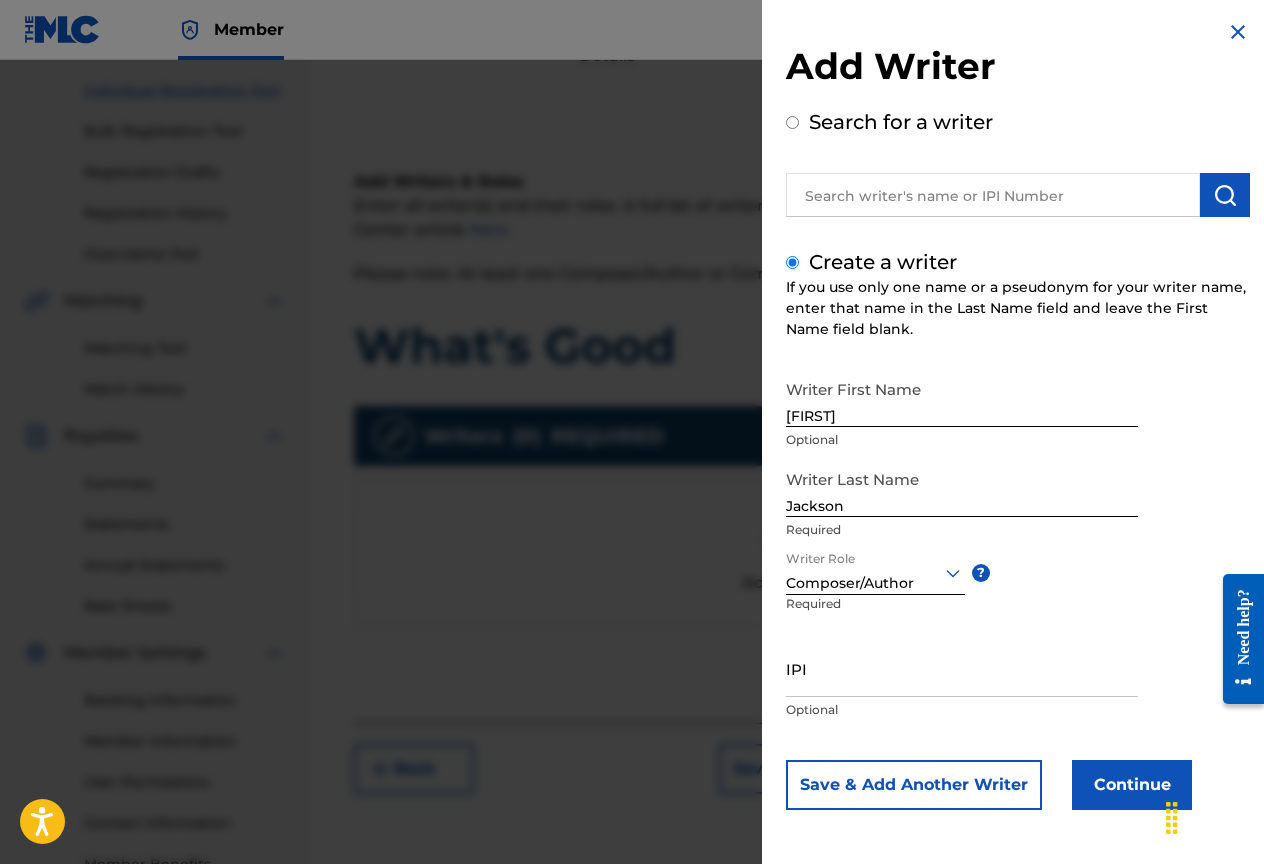 scroll, scrollTop: 4, scrollLeft: 0, axis: vertical 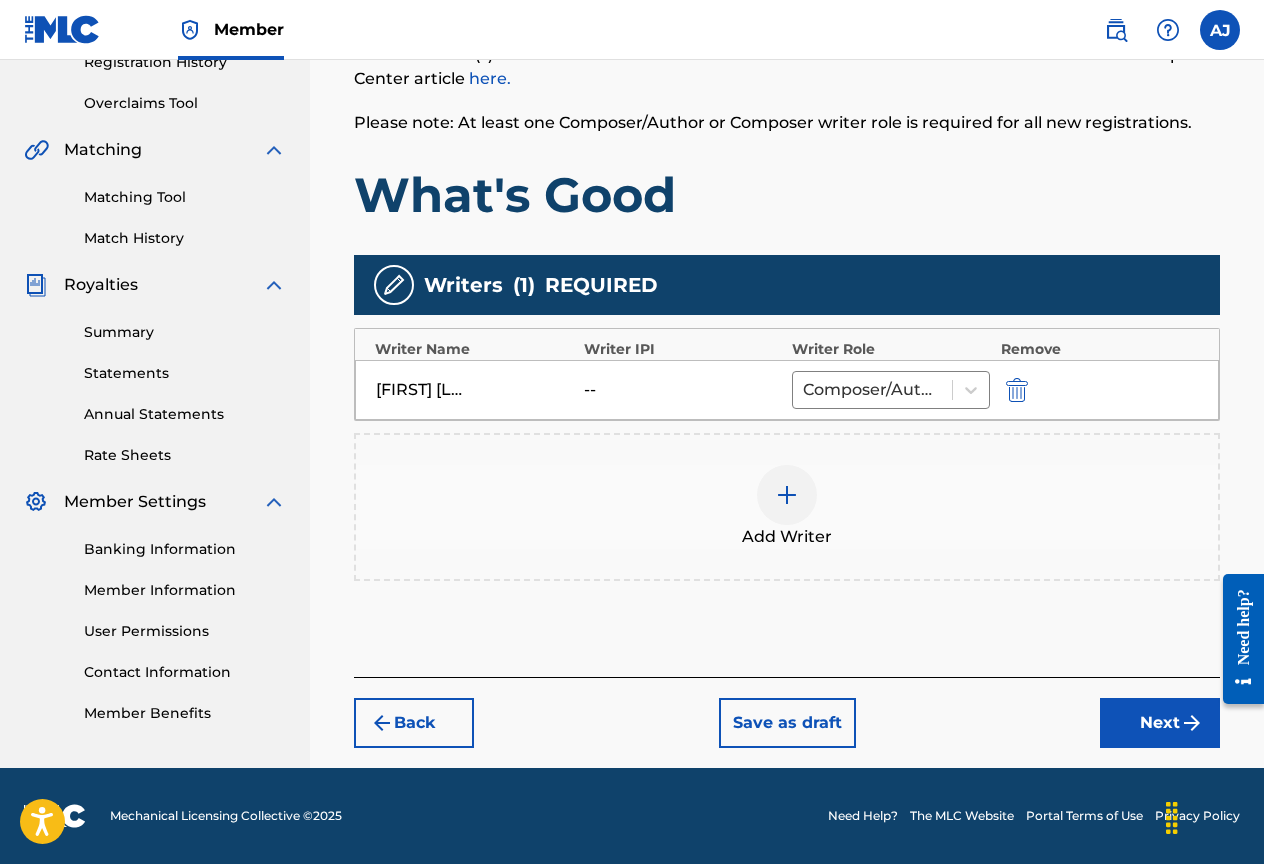 click on "Next" at bounding box center (1160, 723) 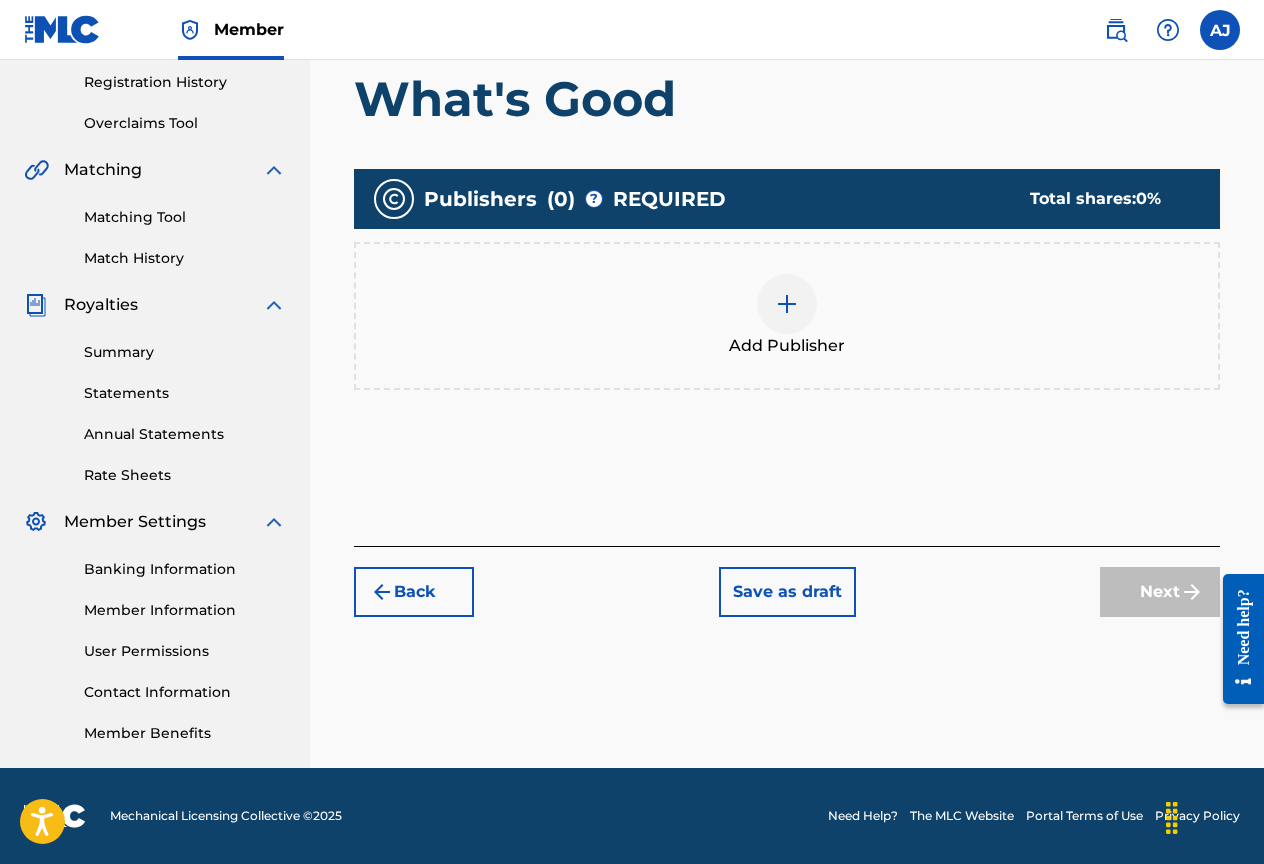 click at bounding box center (787, 304) 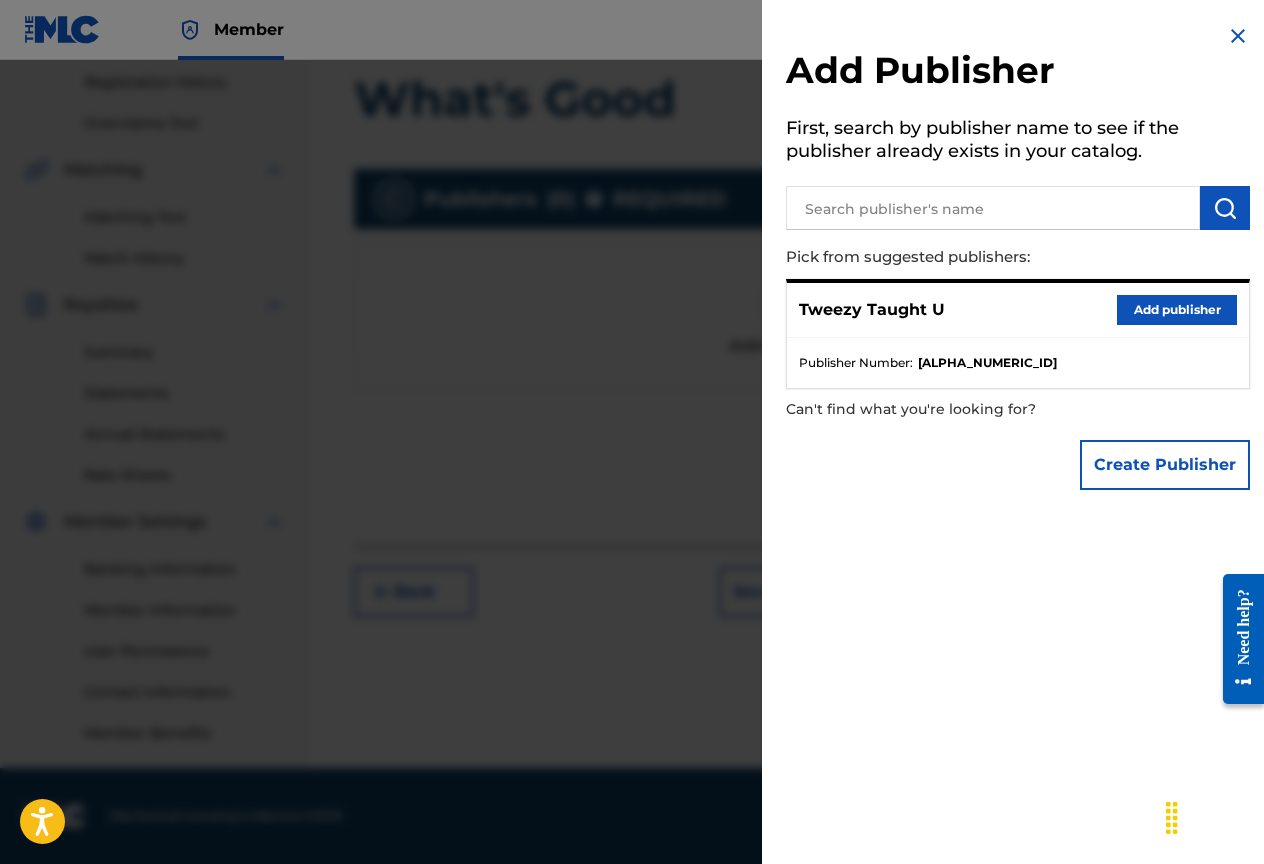 click on "Add publisher" at bounding box center [1177, 310] 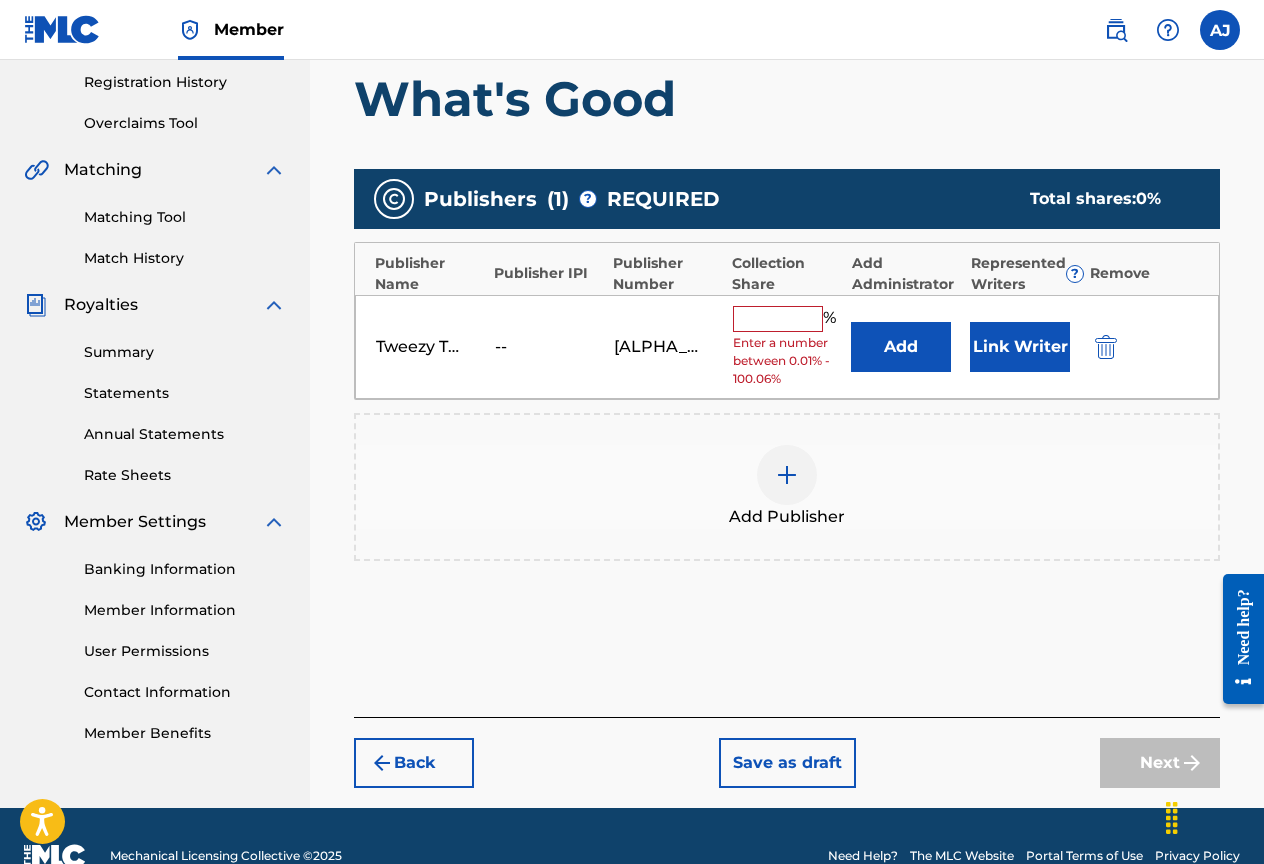 click at bounding box center [778, 319] 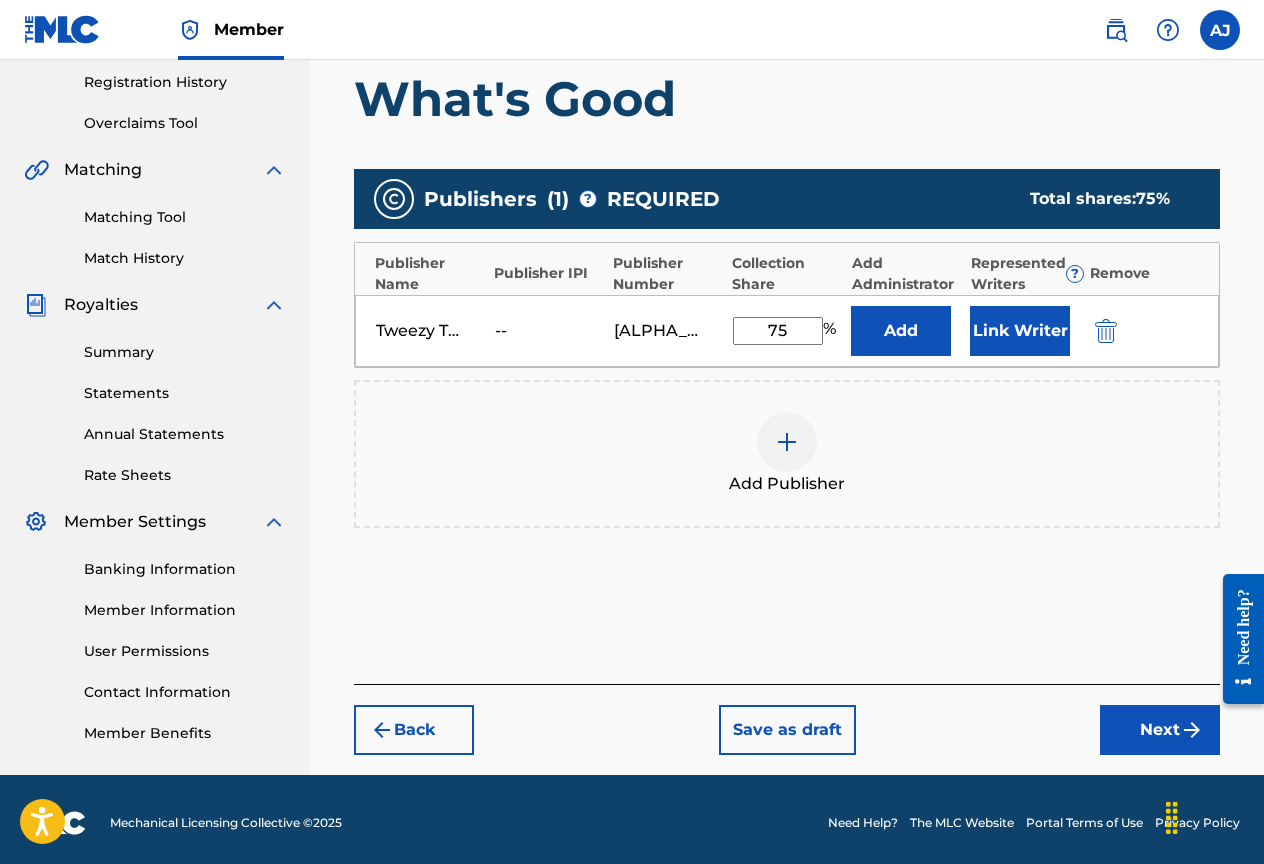 type on "75" 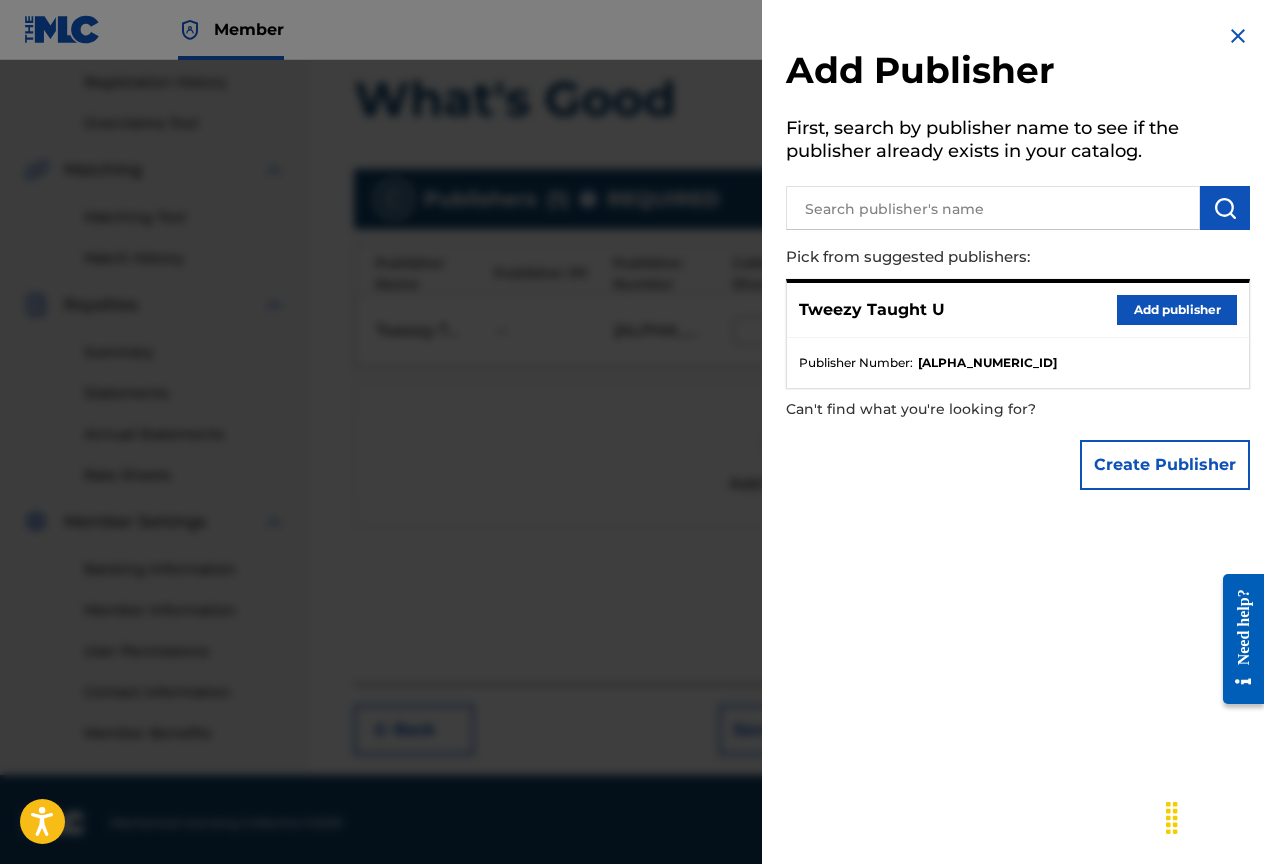 click at bounding box center [993, 208] 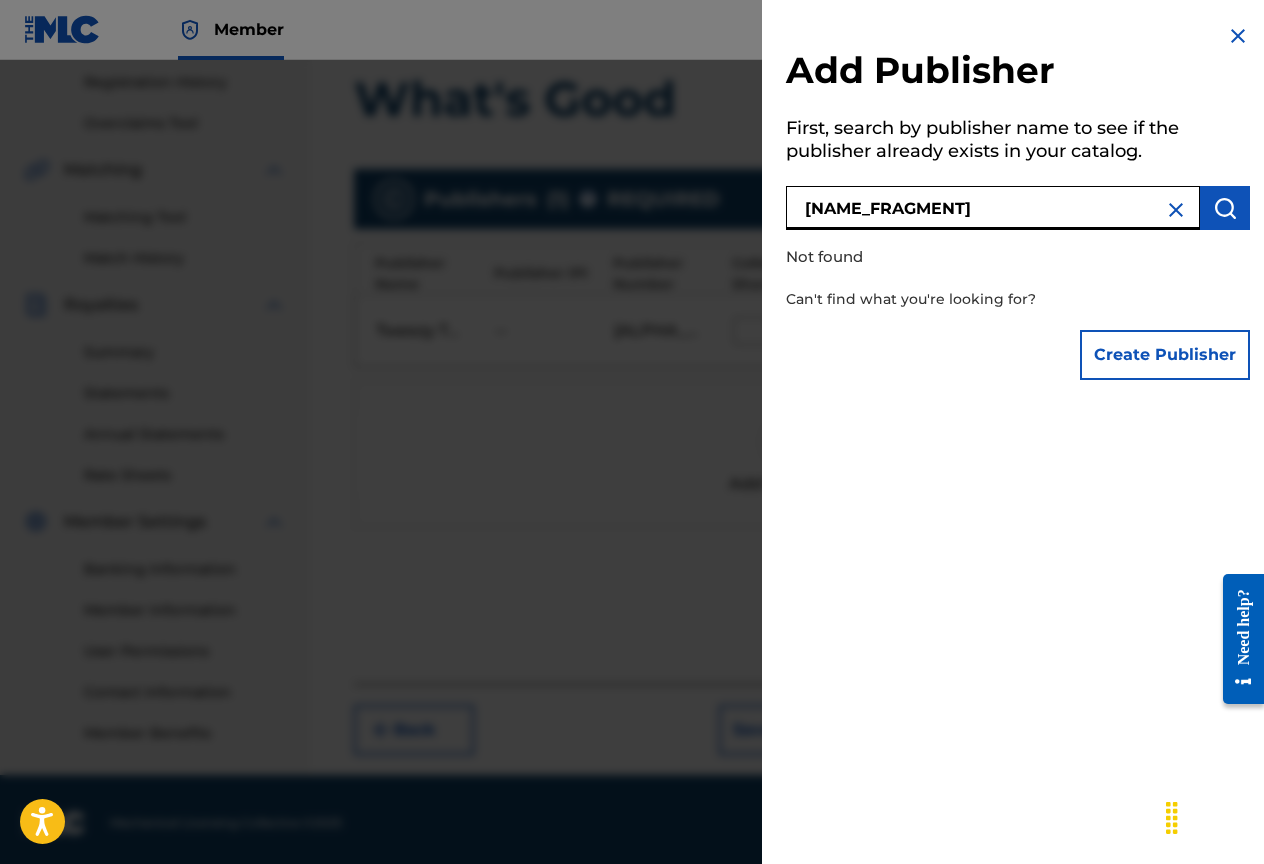 type on "R" 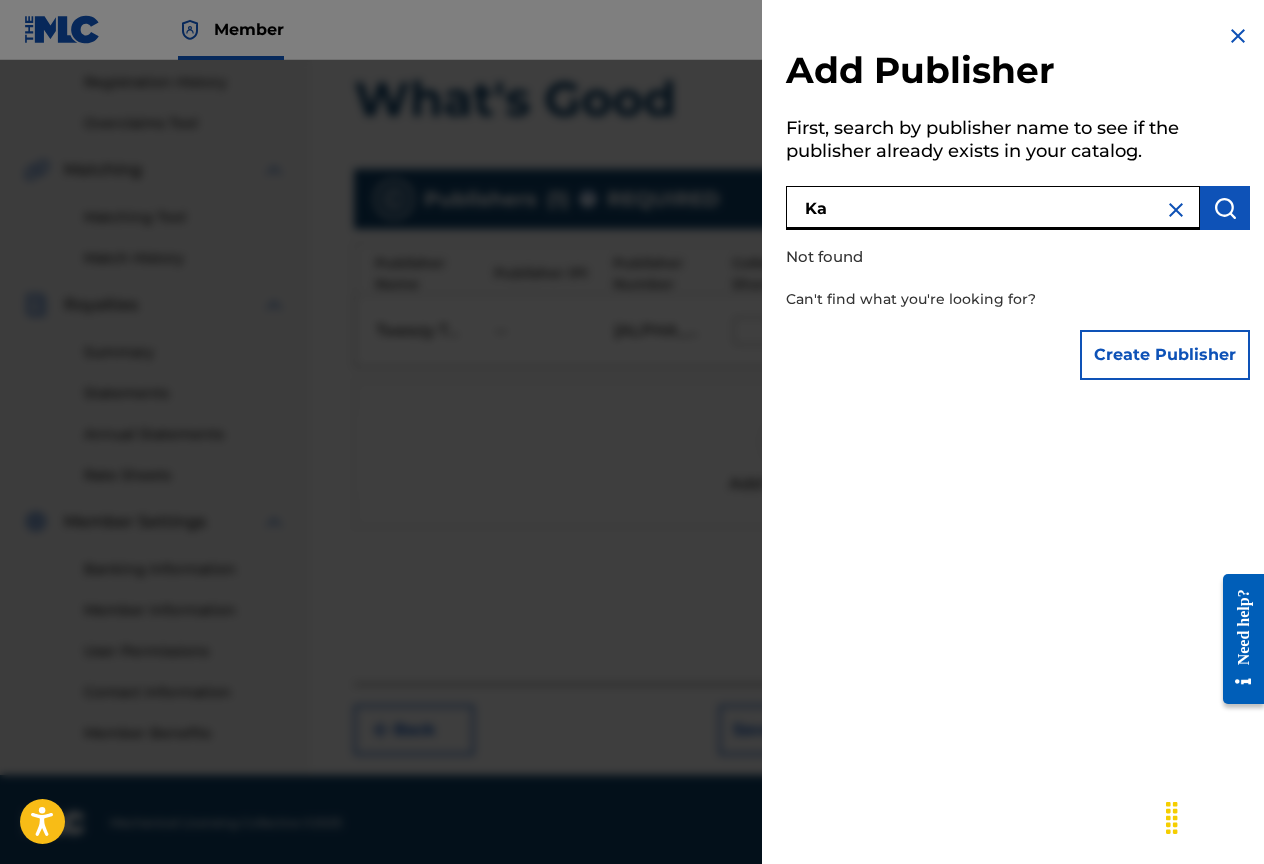 type on "K" 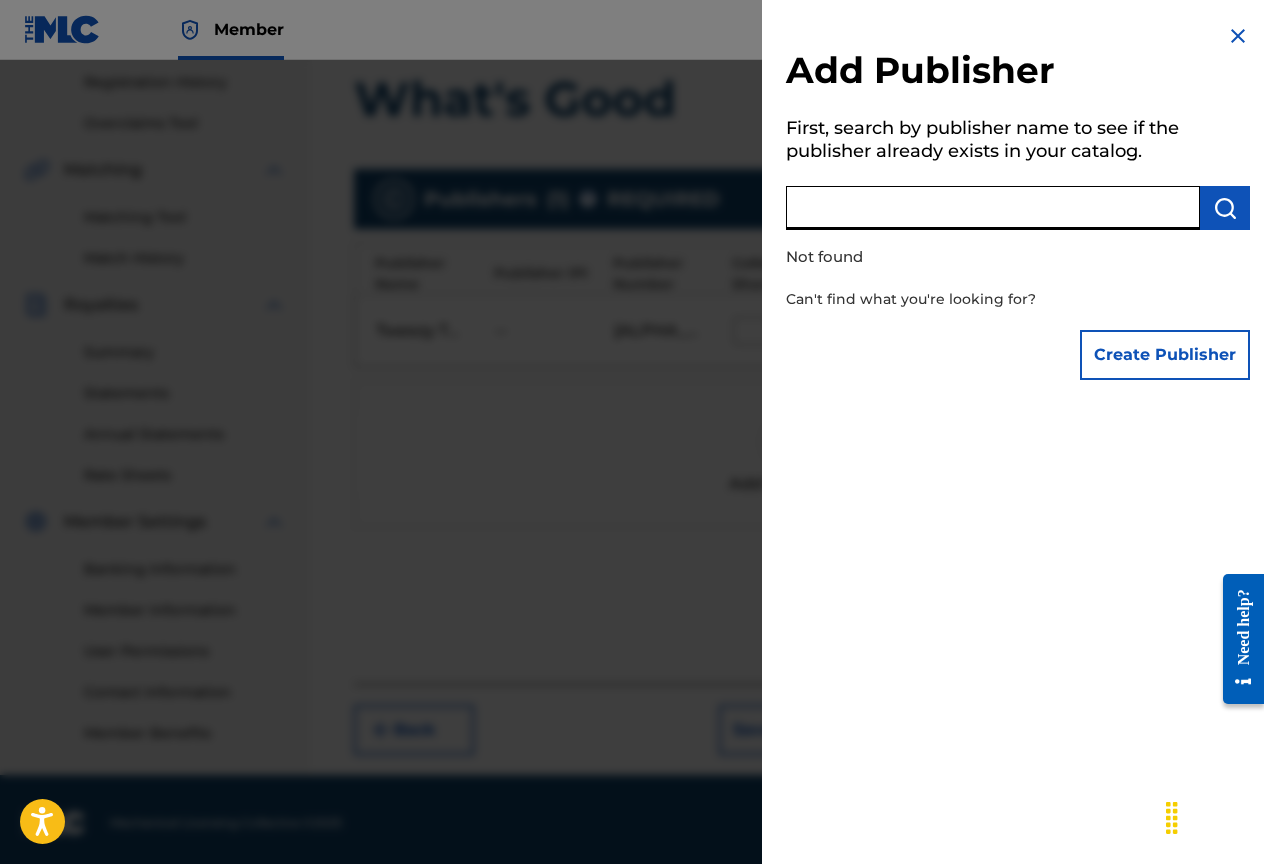 type 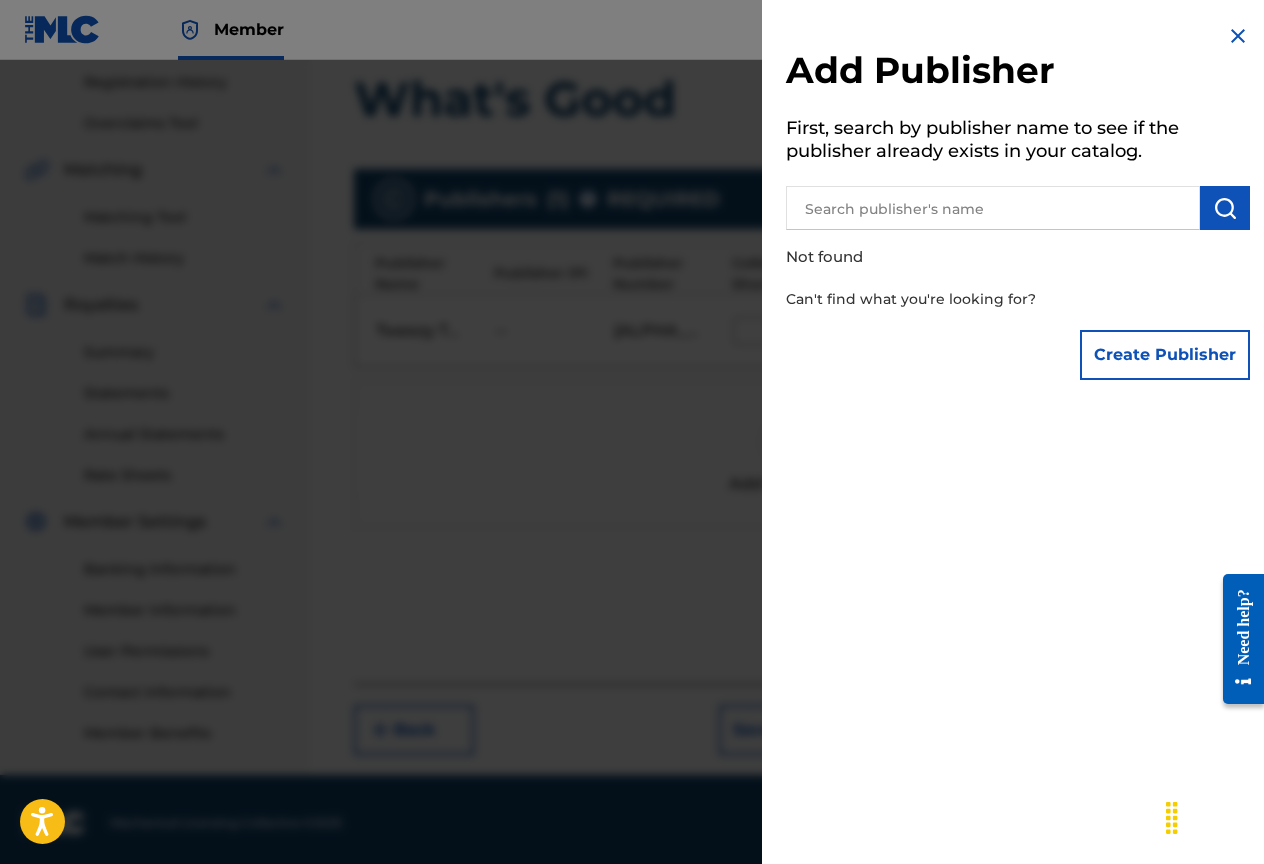 click at bounding box center [1238, 36] 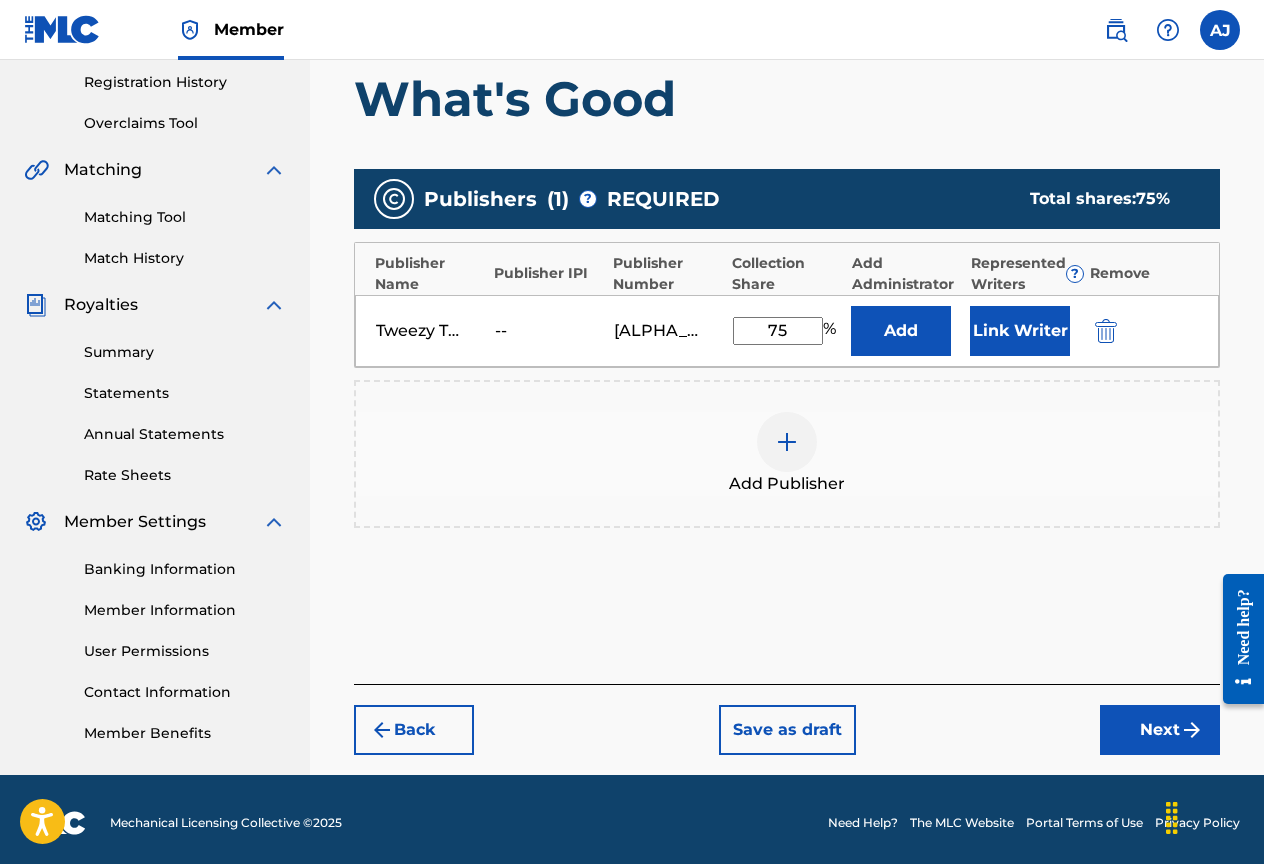 click on "Total shares:  75 %" at bounding box center [1105, 199] 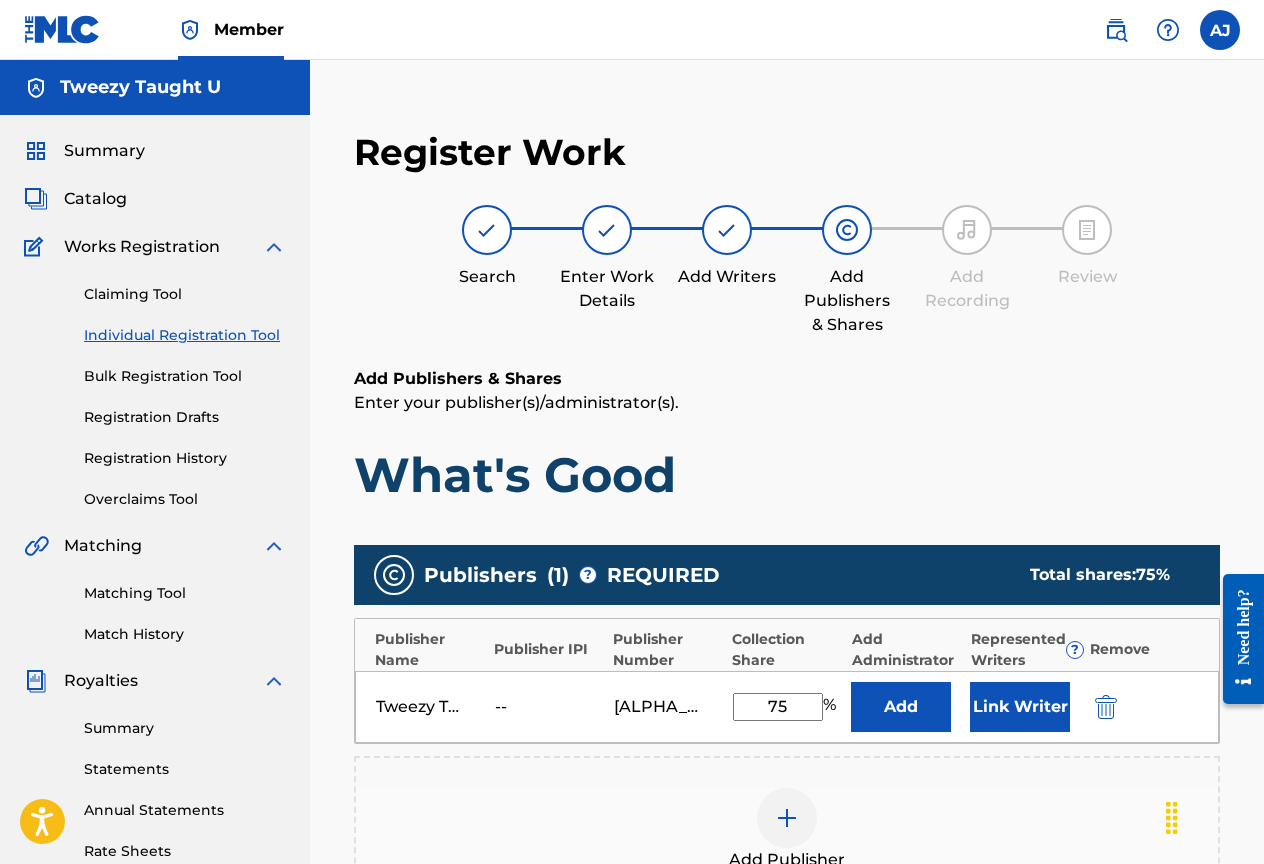 scroll, scrollTop: 0, scrollLeft: 0, axis: both 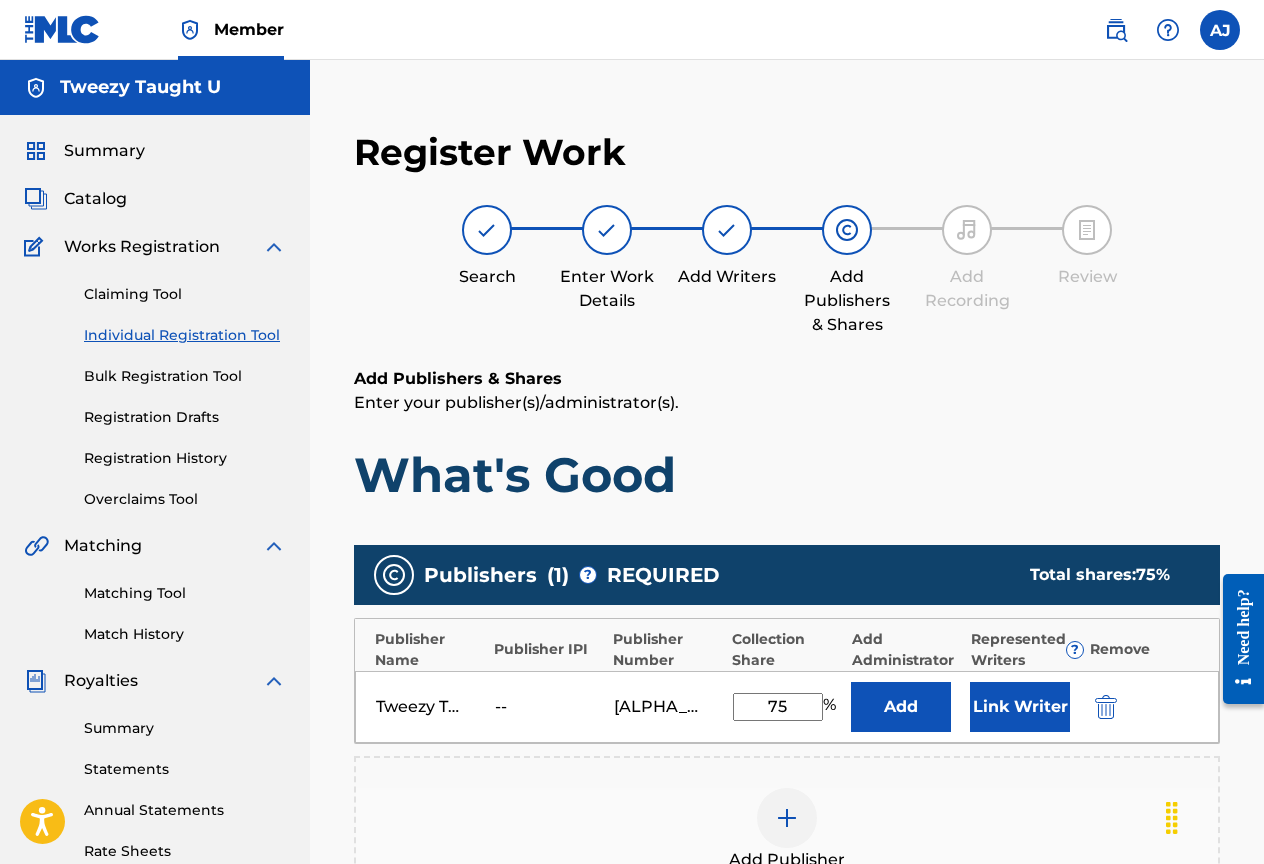 click on "--" at bounding box center (540, 707) 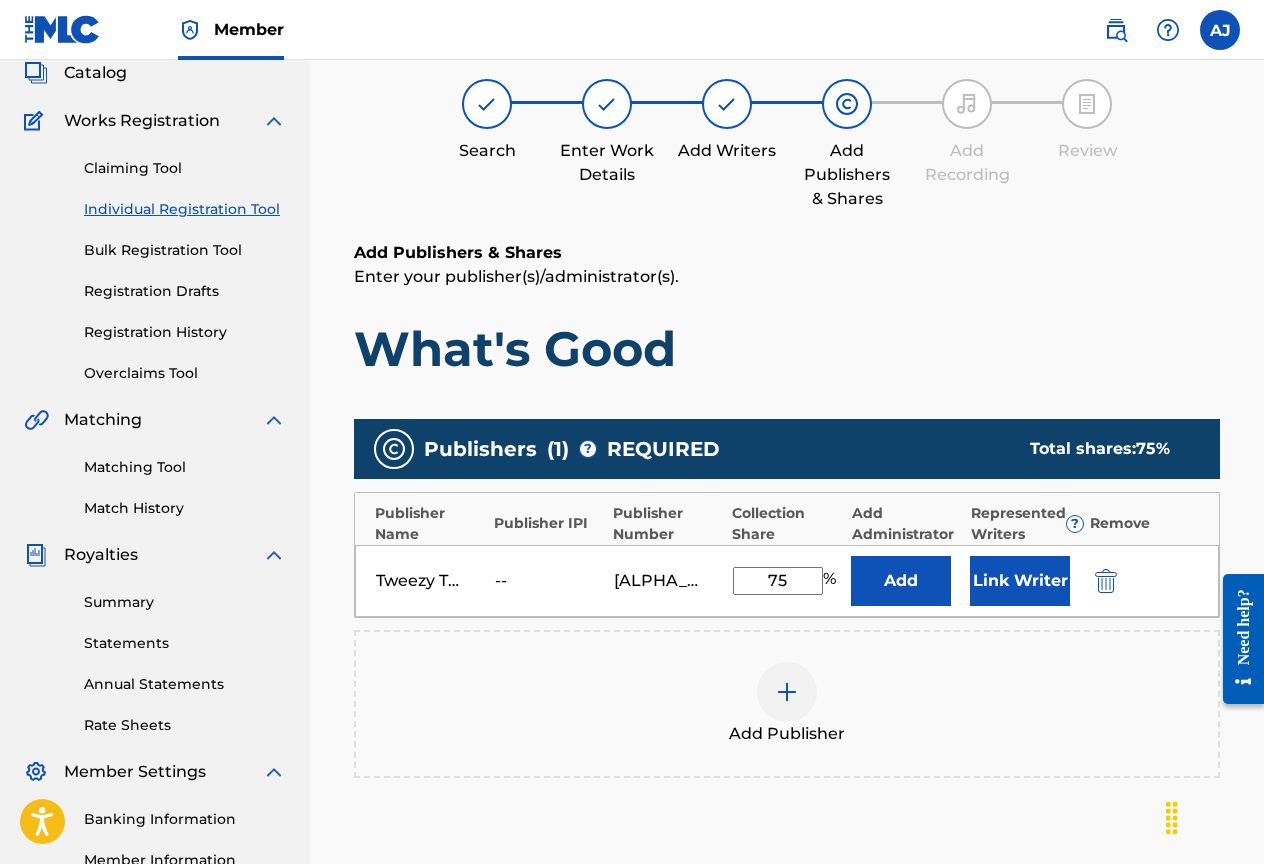 scroll, scrollTop: 132, scrollLeft: 0, axis: vertical 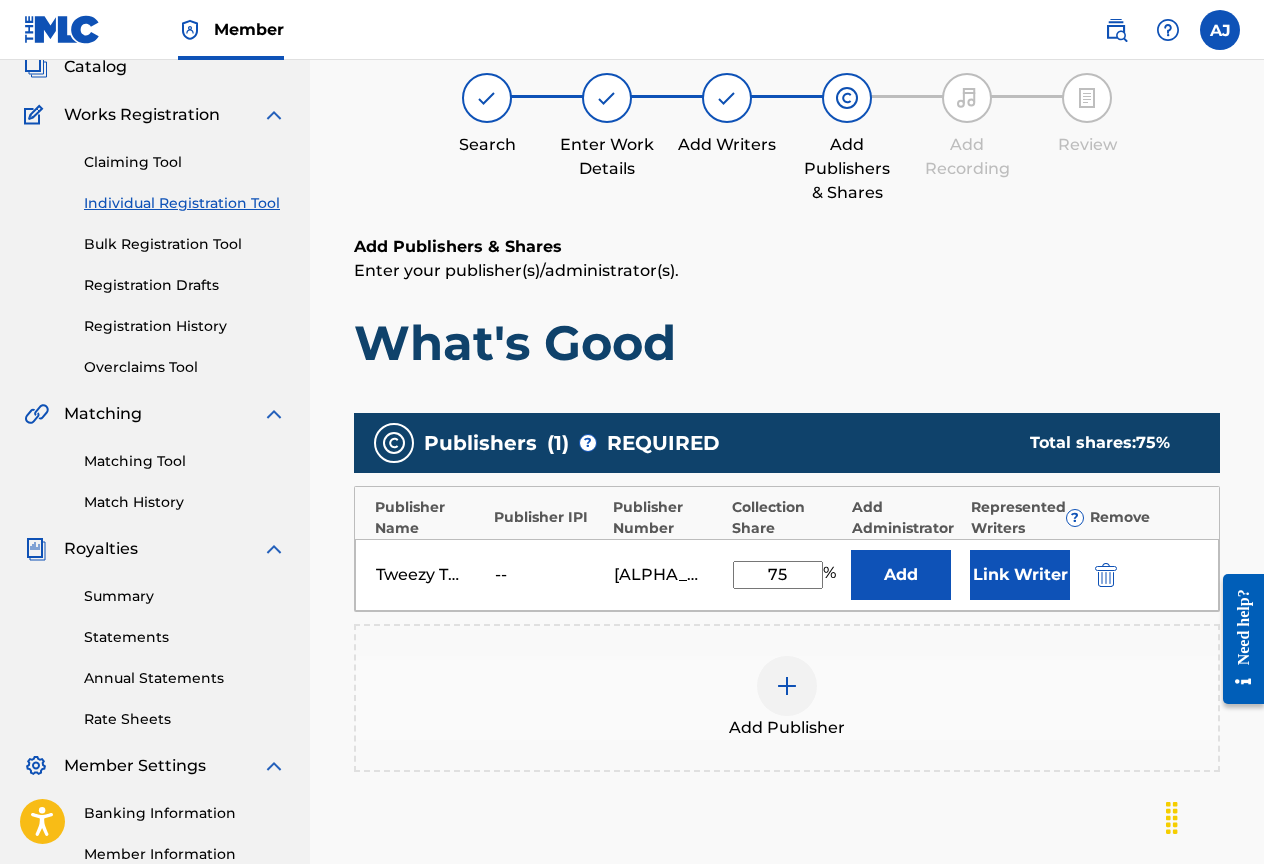 click on "--" at bounding box center (540, 575) 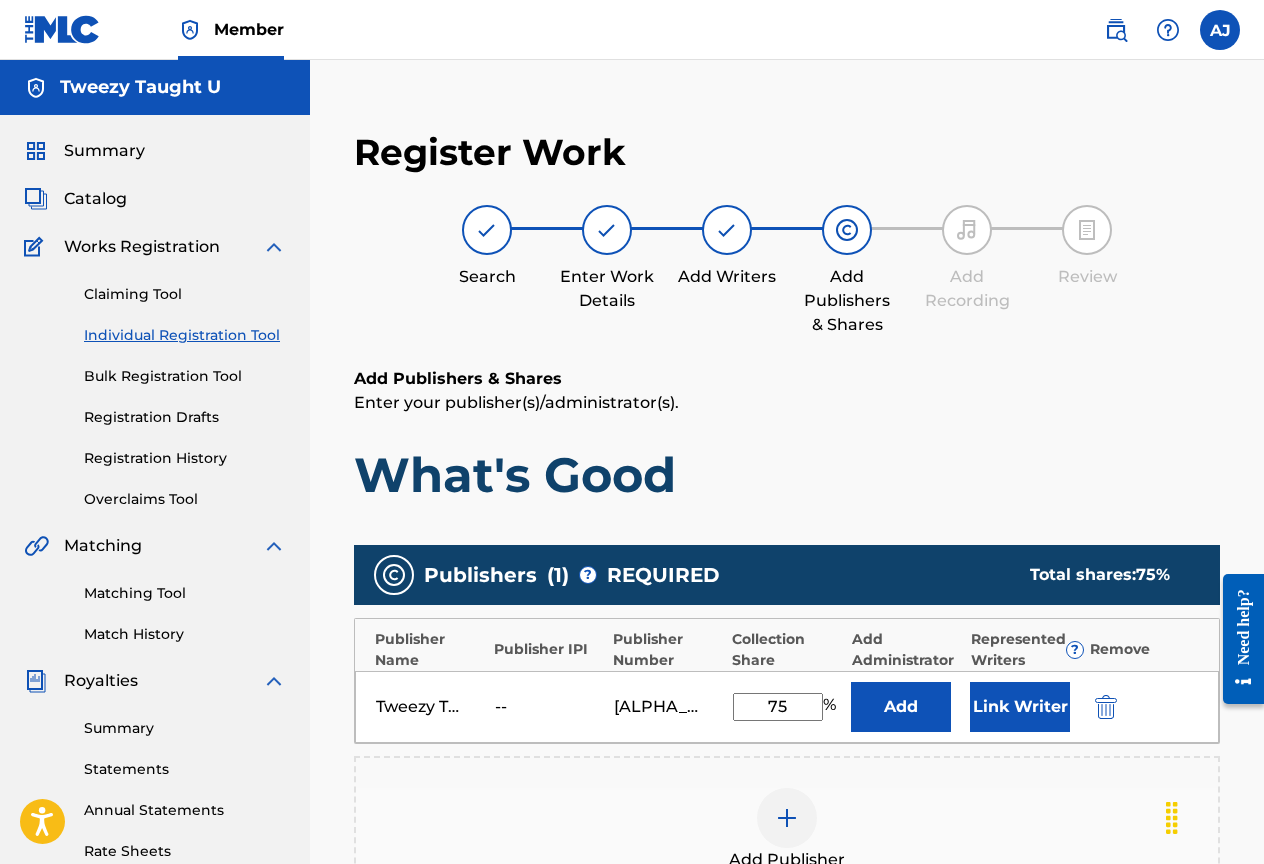 scroll, scrollTop: 0, scrollLeft: 0, axis: both 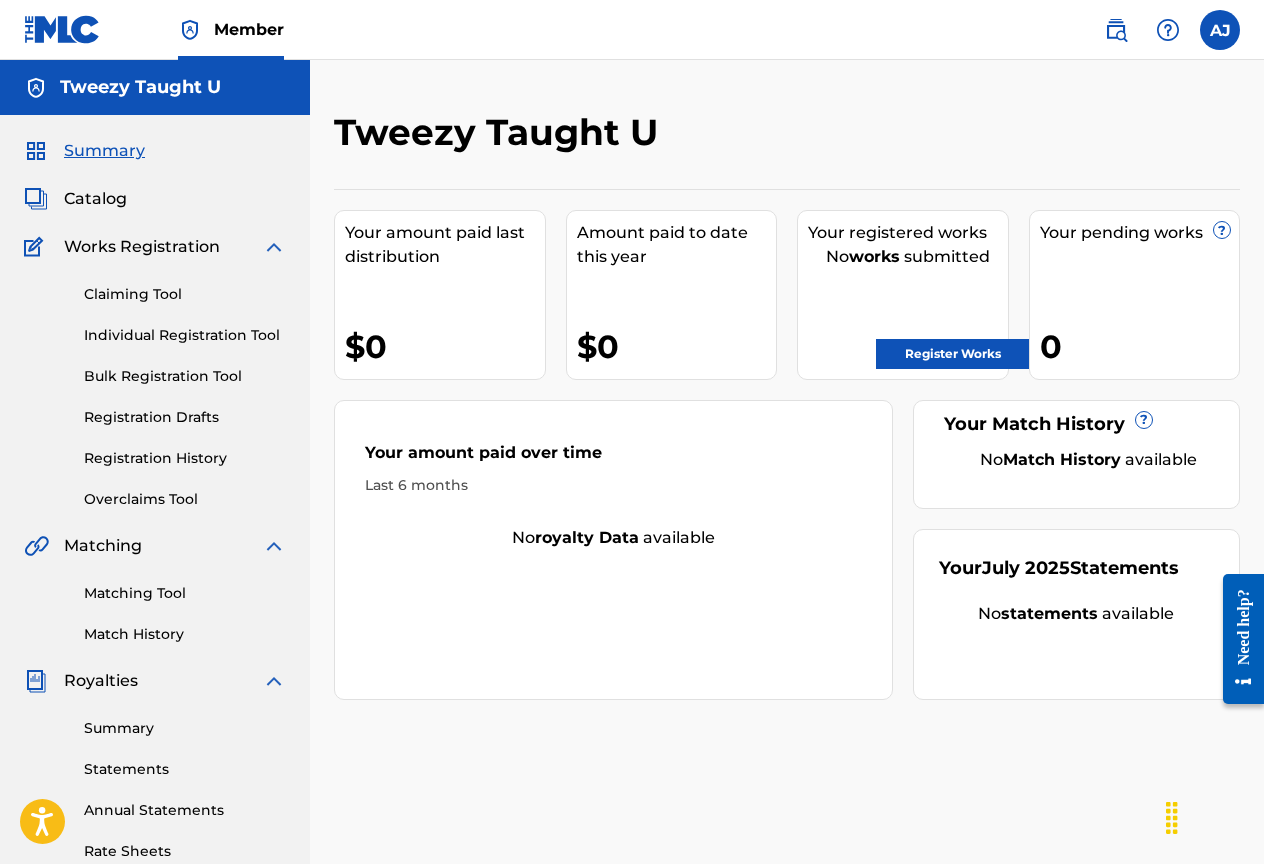click on "Catalog" at bounding box center [95, 199] 